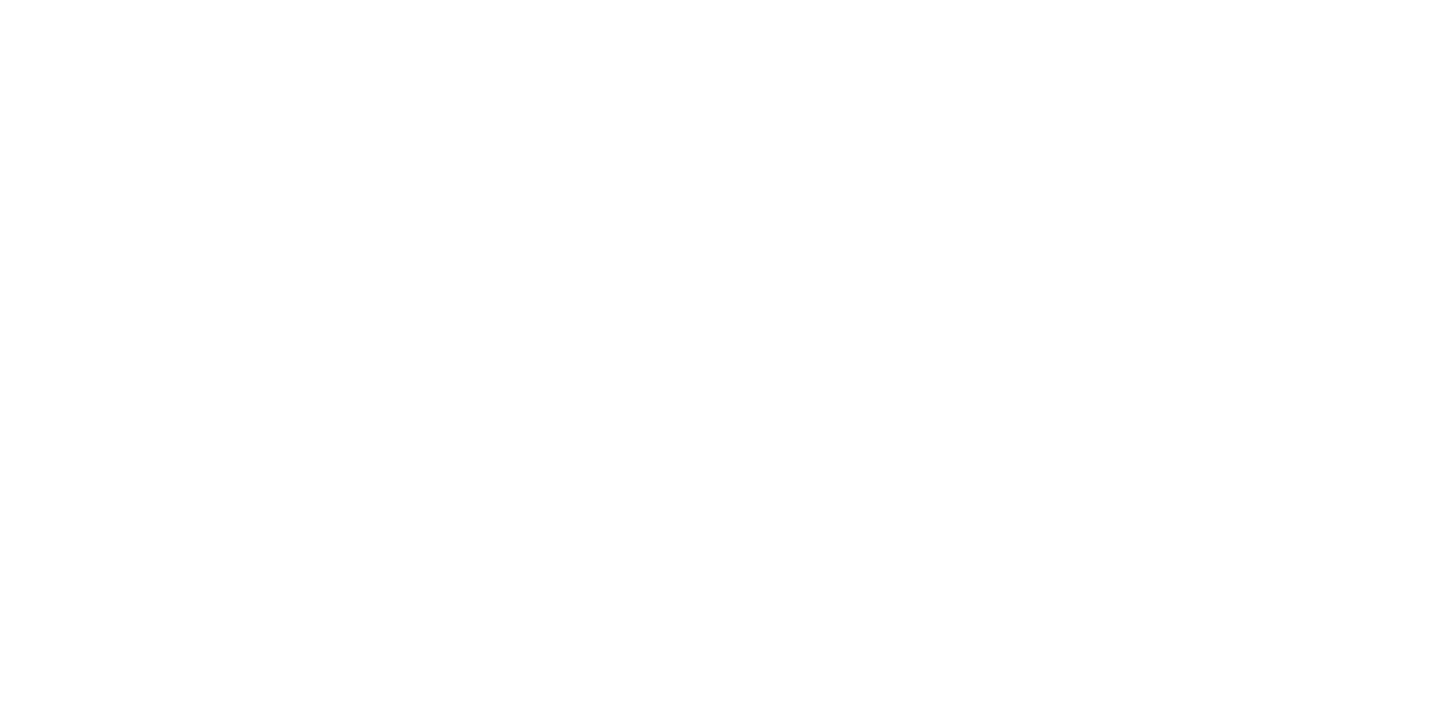 scroll, scrollTop: 0, scrollLeft: 0, axis: both 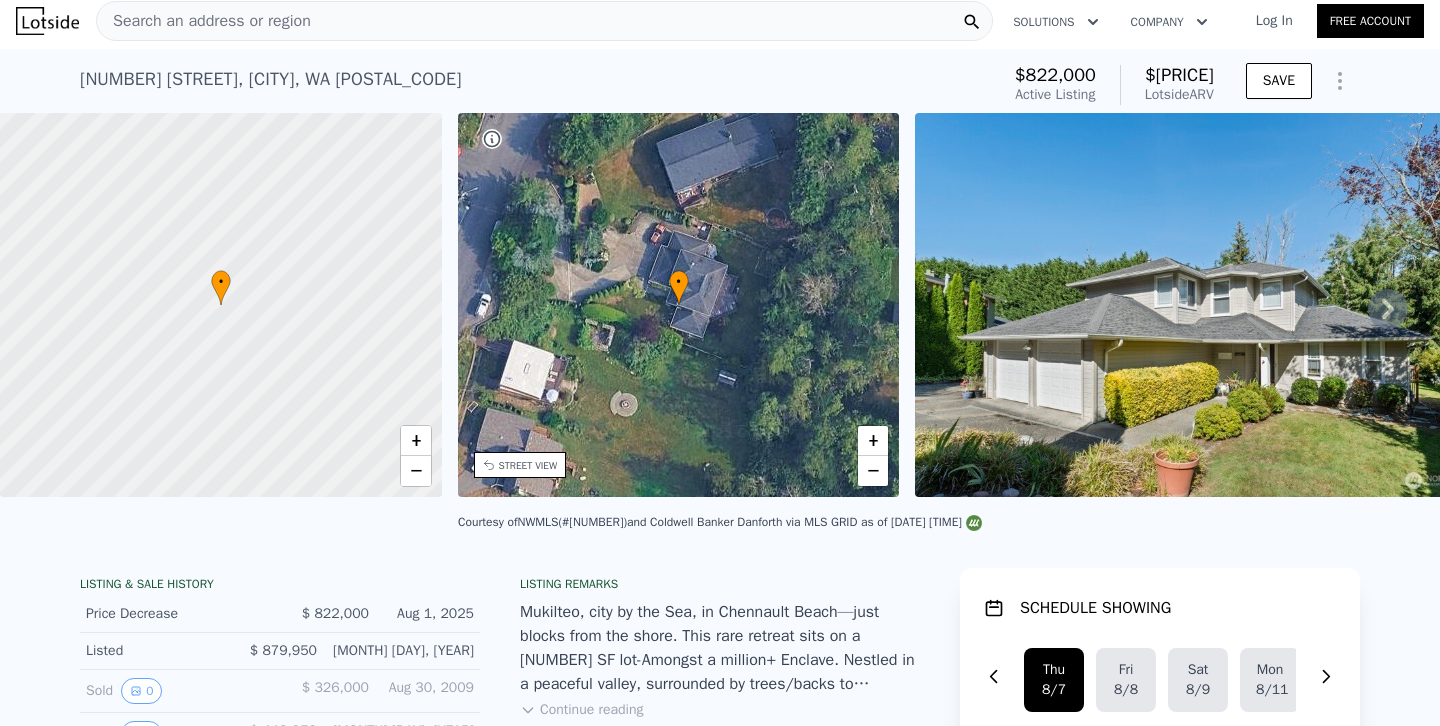 click on "Search an address or region" at bounding box center (544, 21) 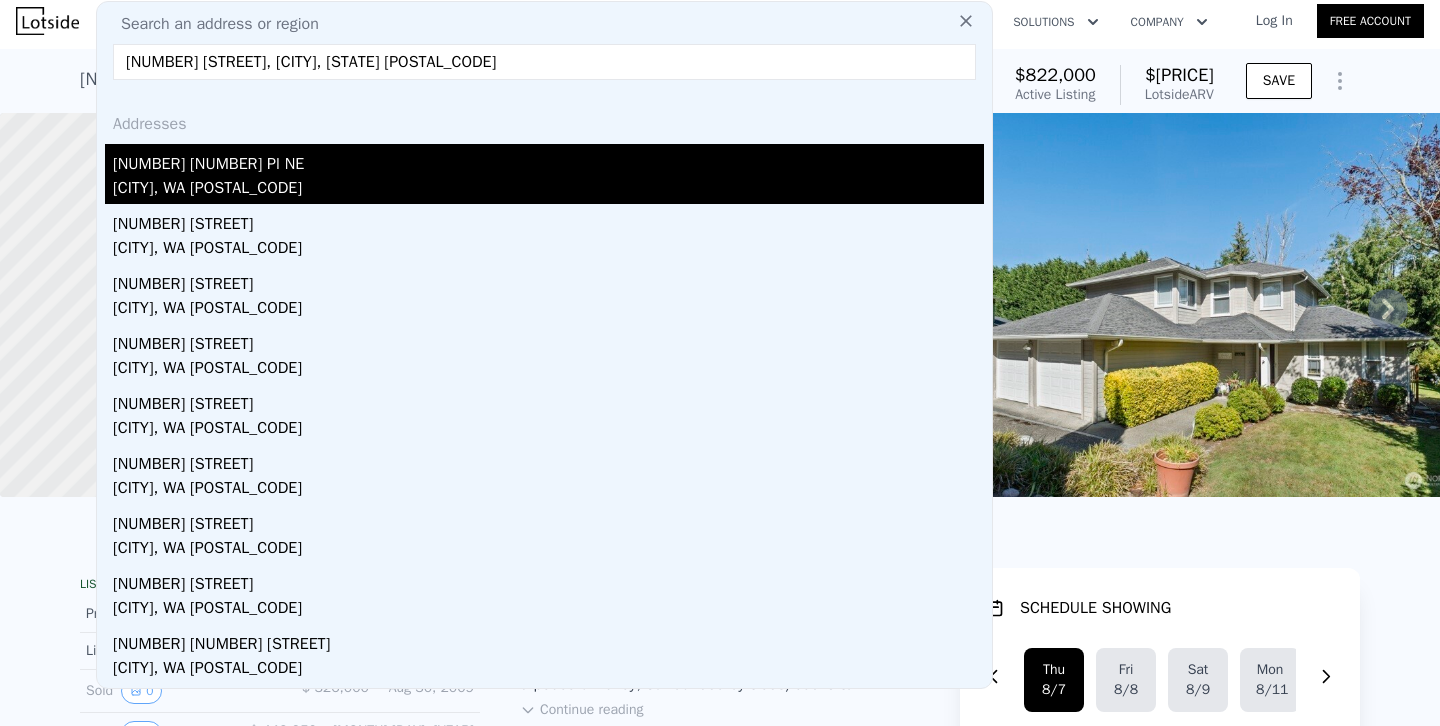 type on "[NUMBER] [STREET], [CITY], [STATE] [POSTAL_CODE]" 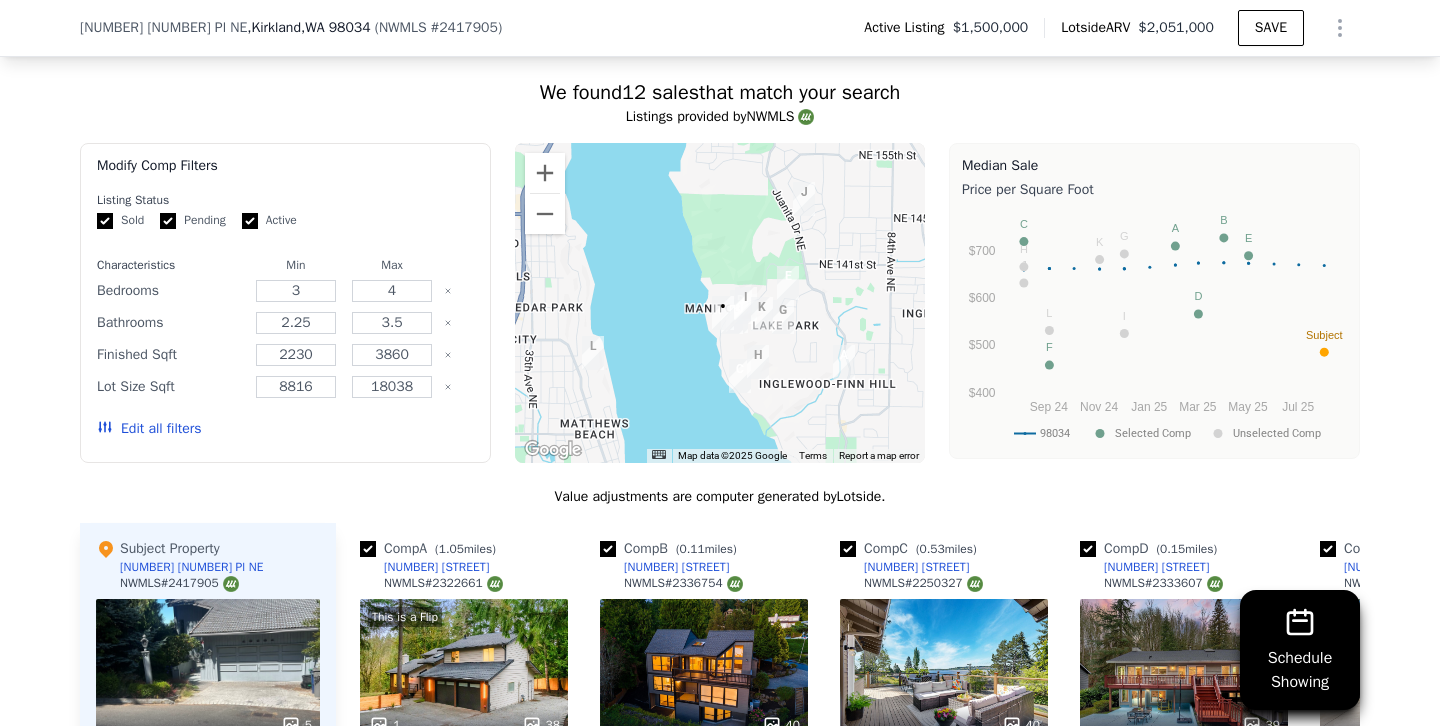 scroll, scrollTop: 2002, scrollLeft: 0, axis: vertical 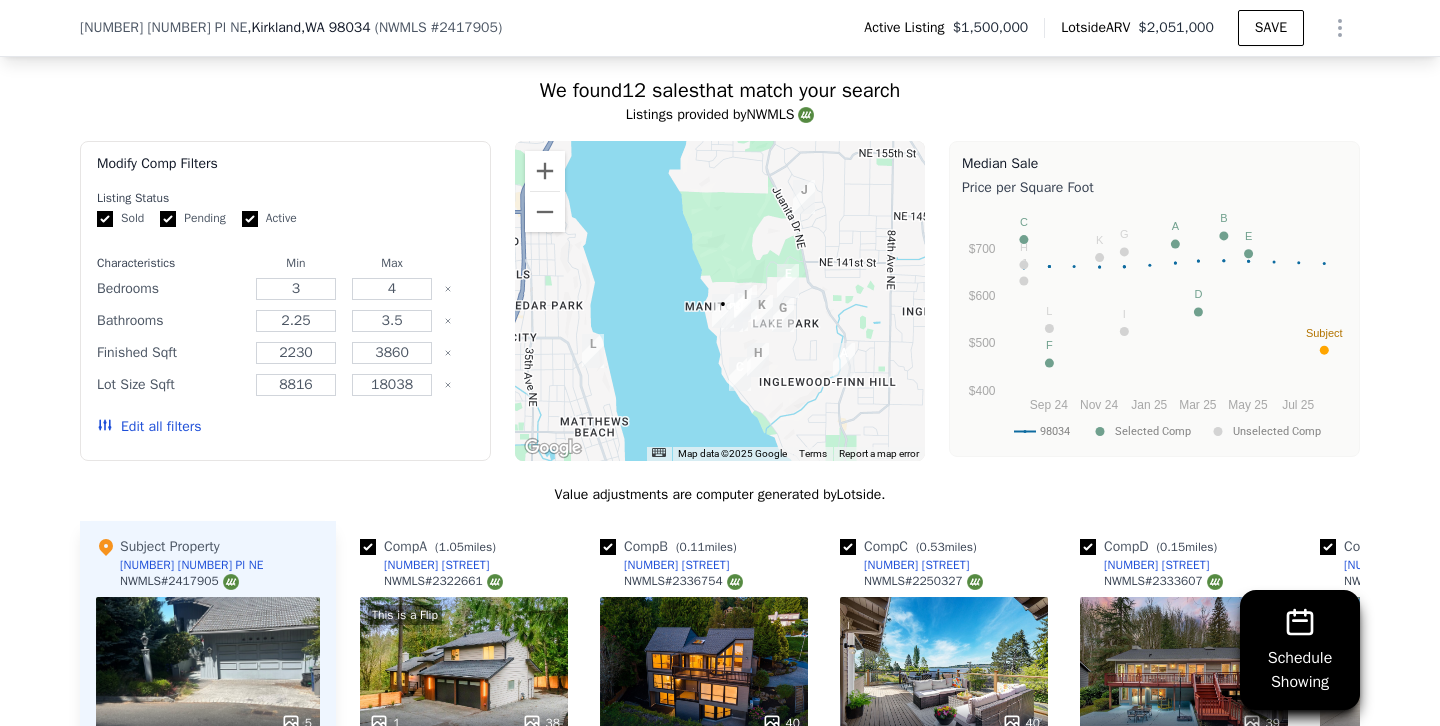 click on "Edit all filters" at bounding box center [149, 427] 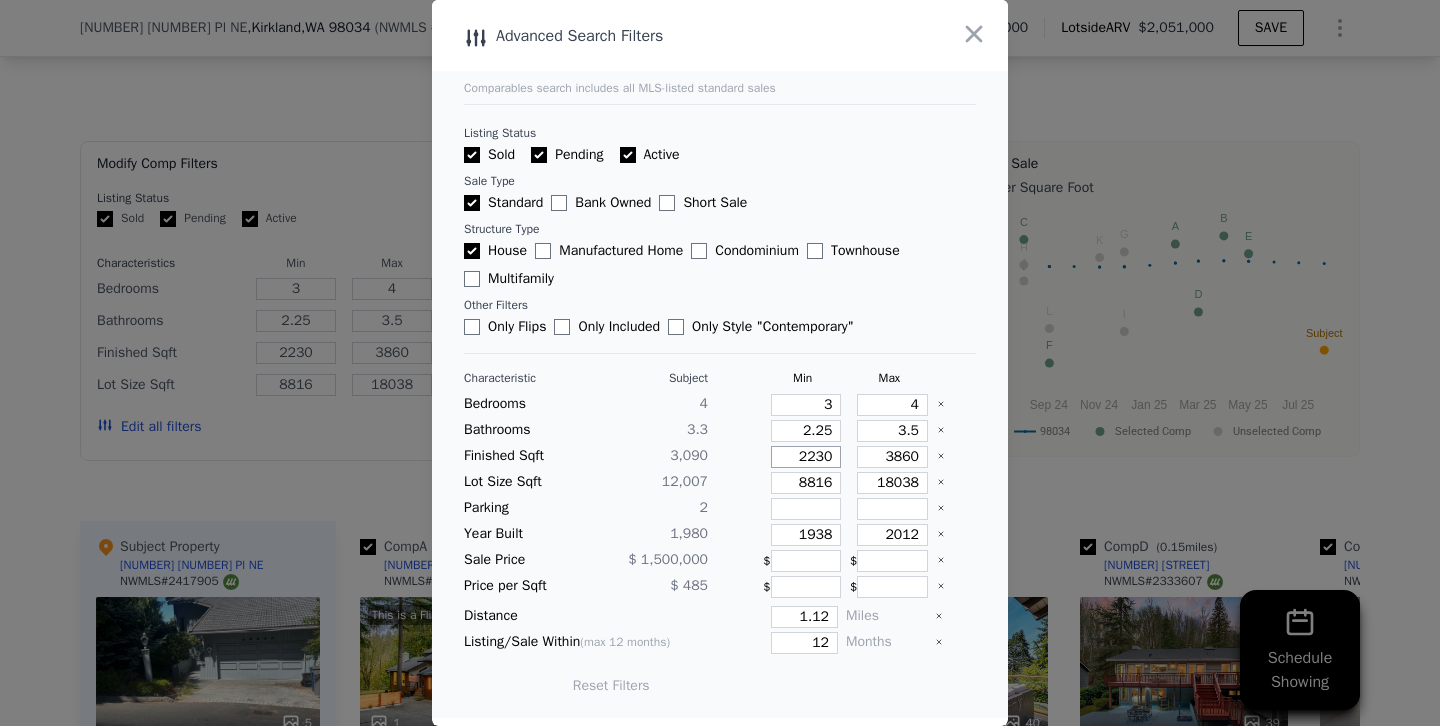 drag, startPoint x: 814, startPoint y: 457, endPoint x: 736, endPoint y: 458, distance: 78.00641 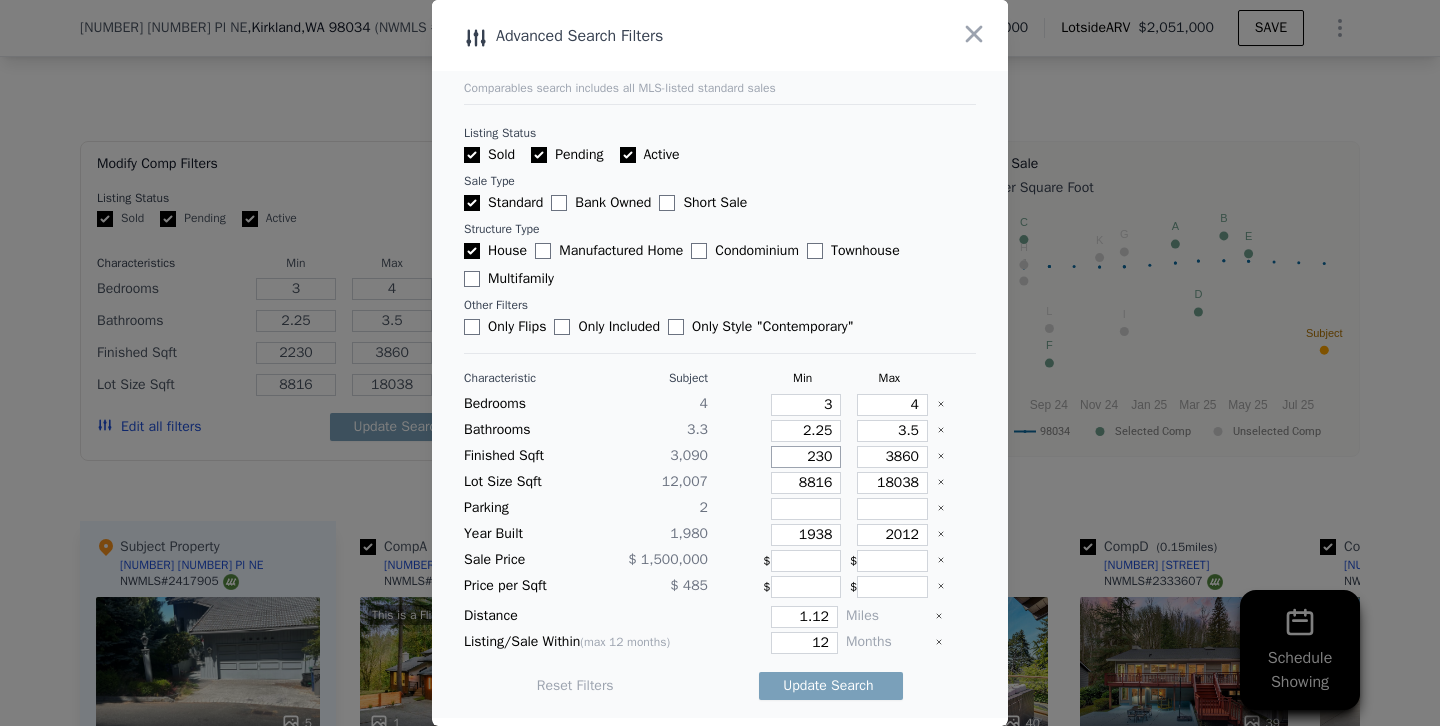 type on "230" 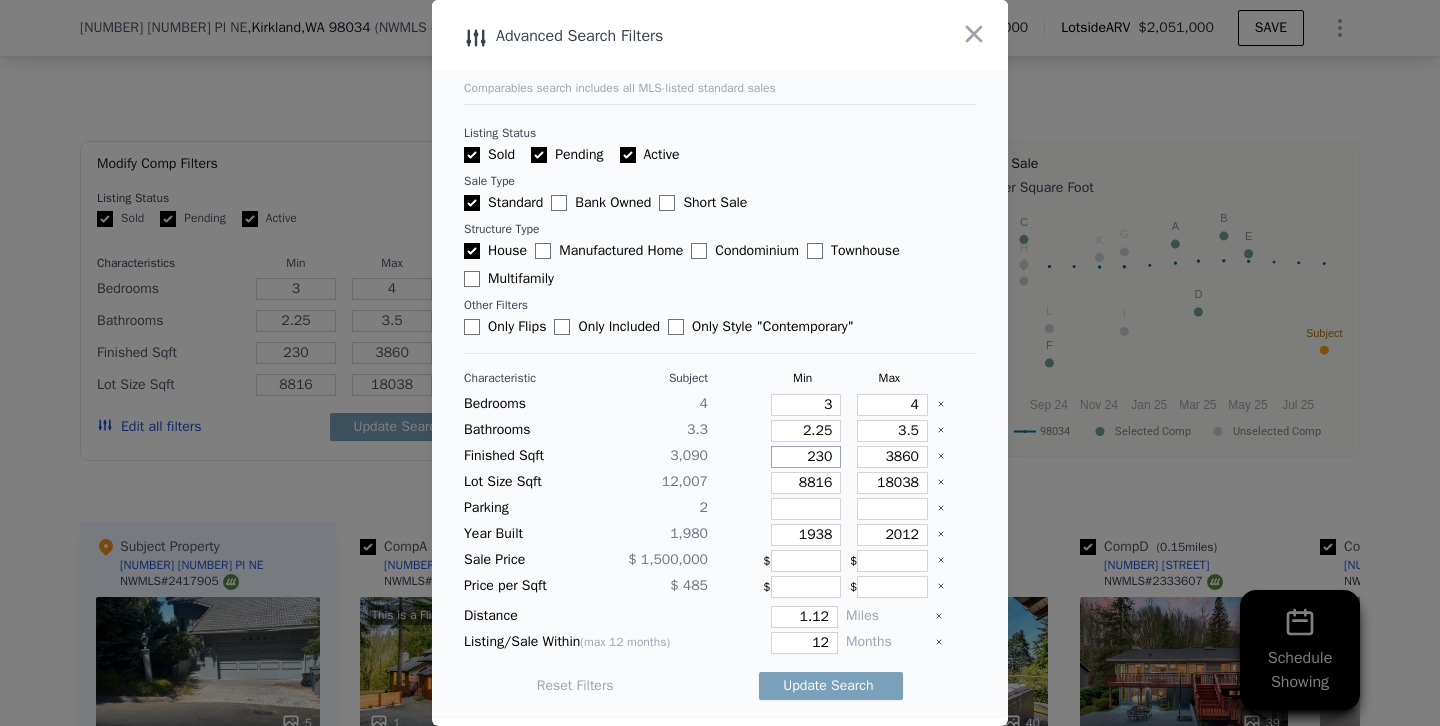 type on "2730" 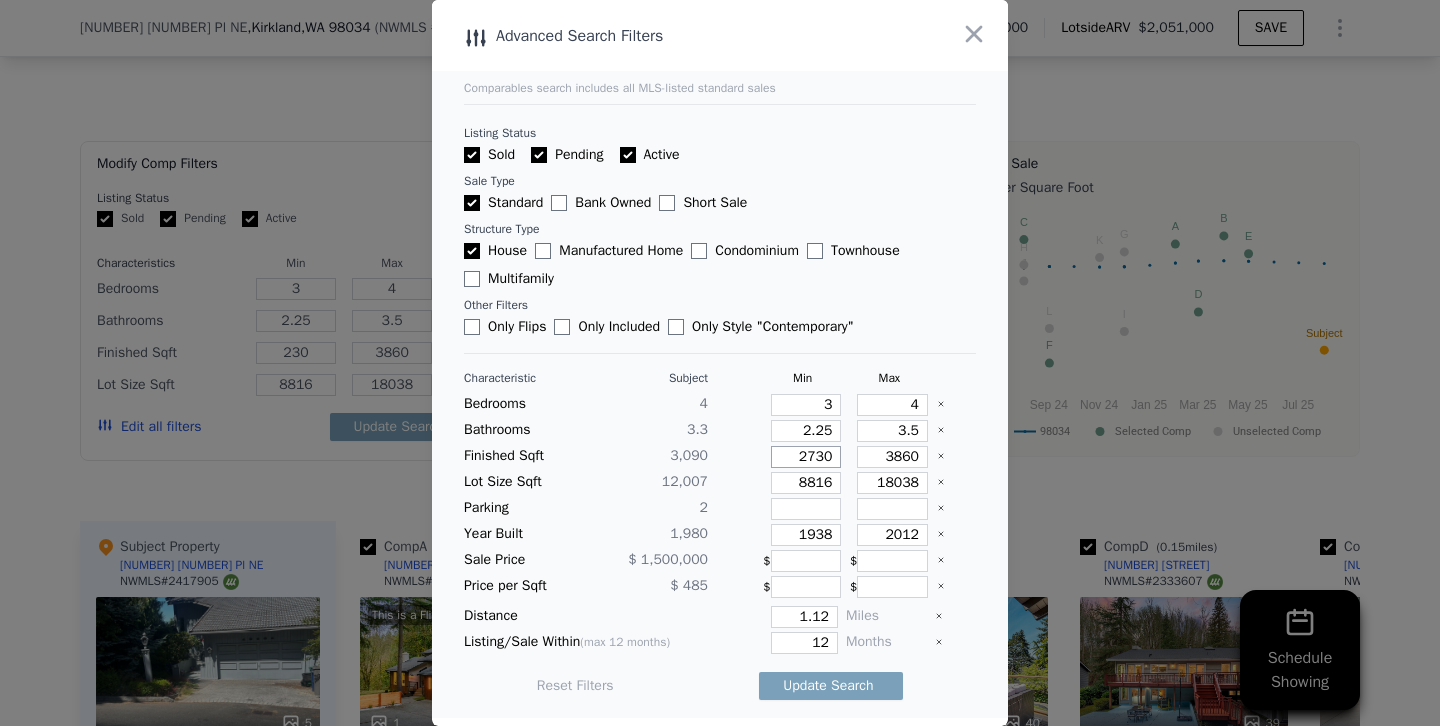 type on "2730" 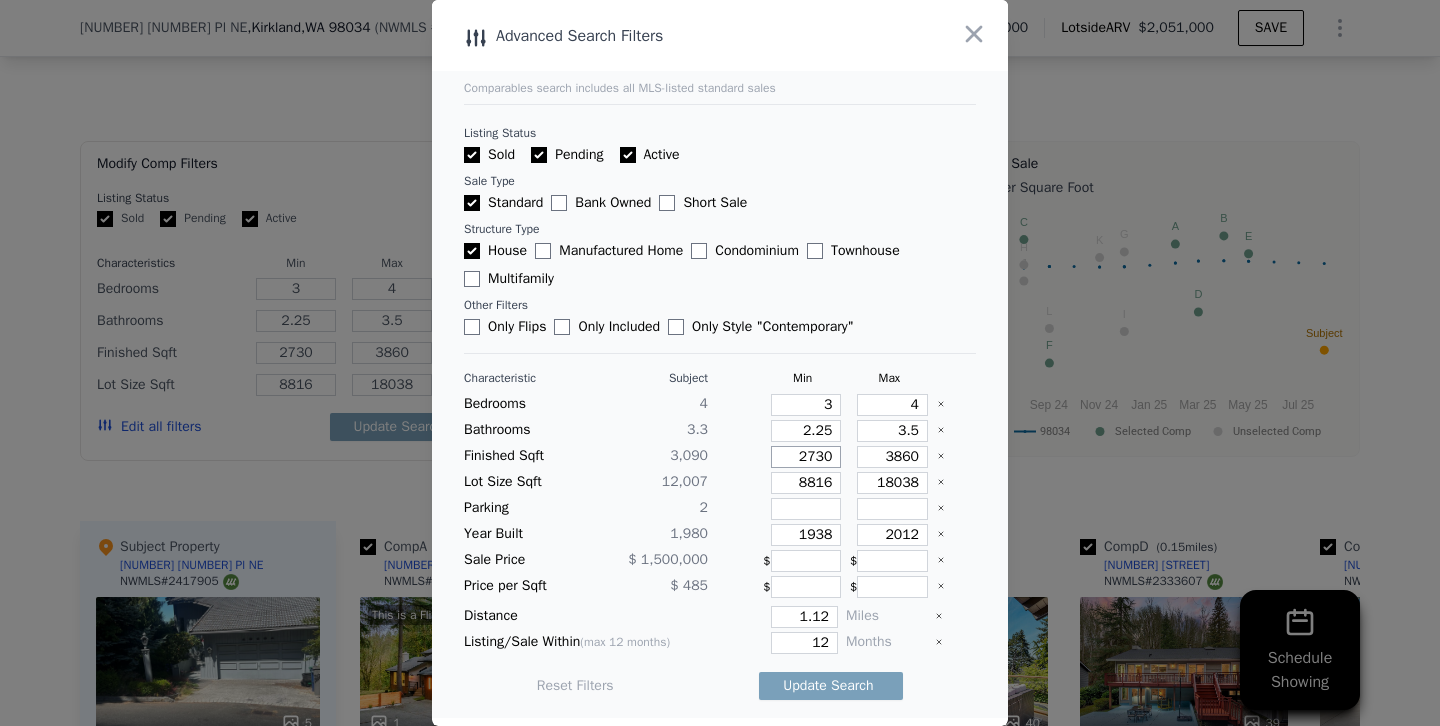 type on "2730" 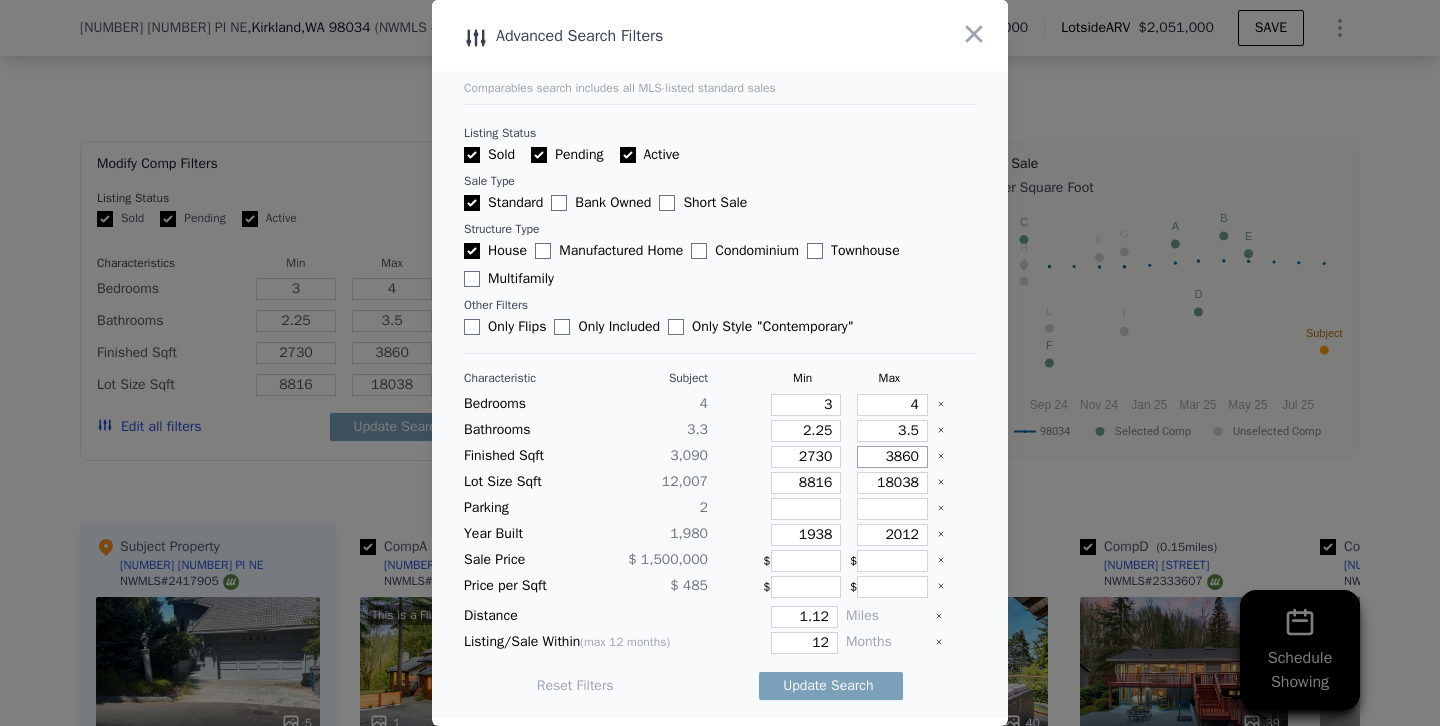 click on "3860" at bounding box center (892, 457) 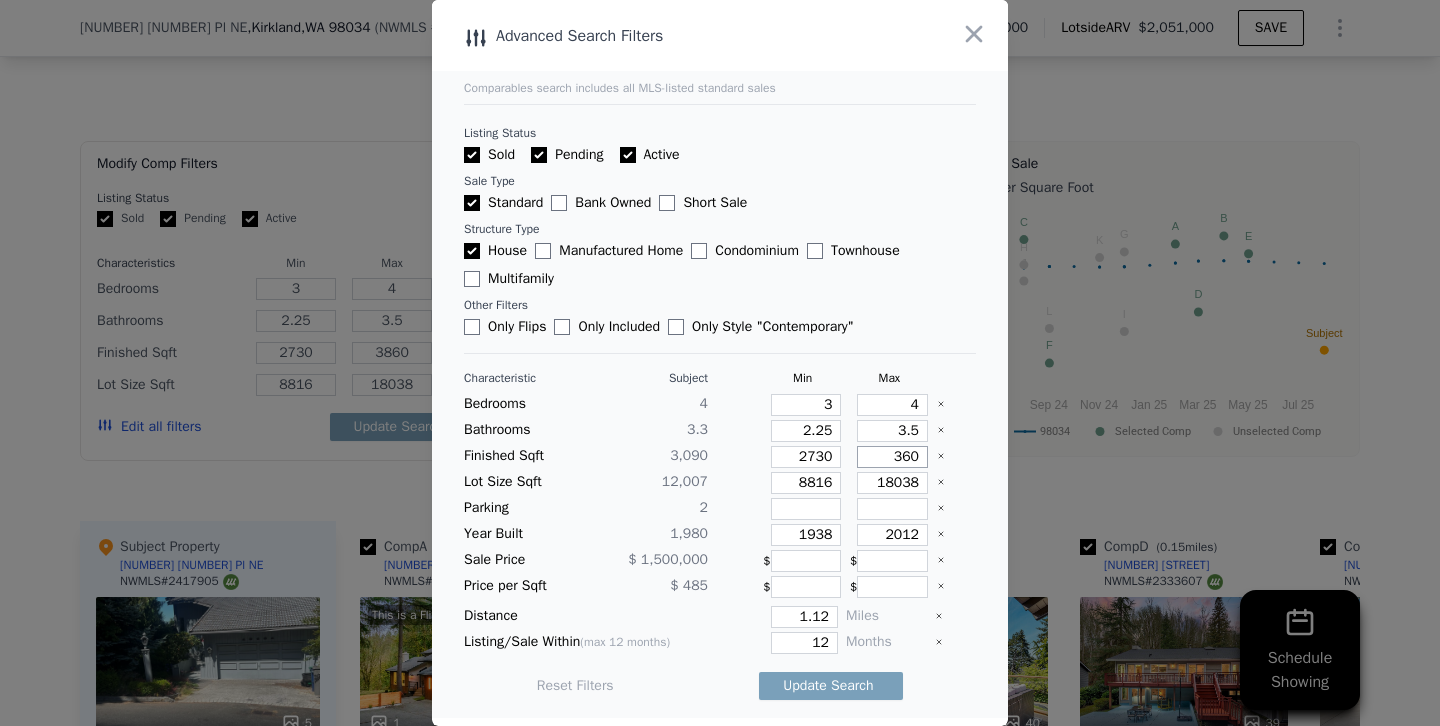 type on "360" 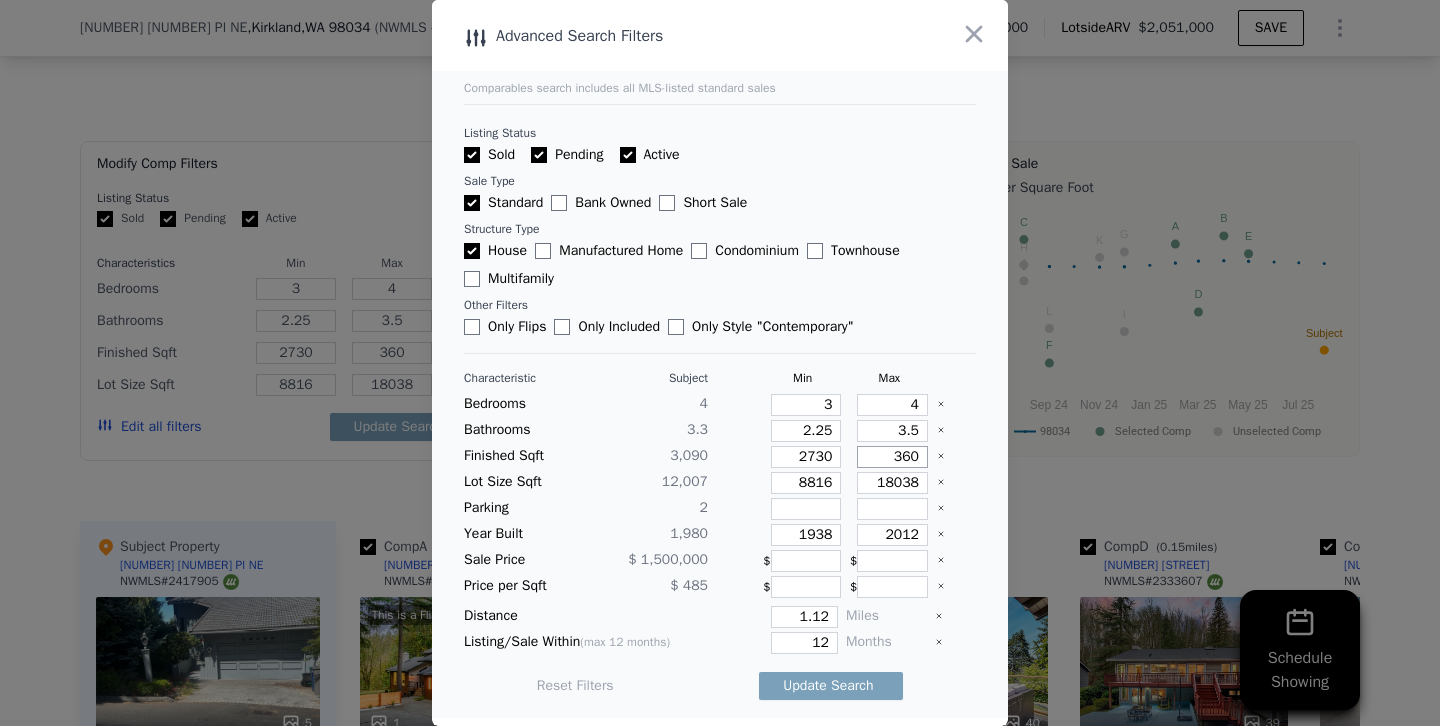 type on "3360" 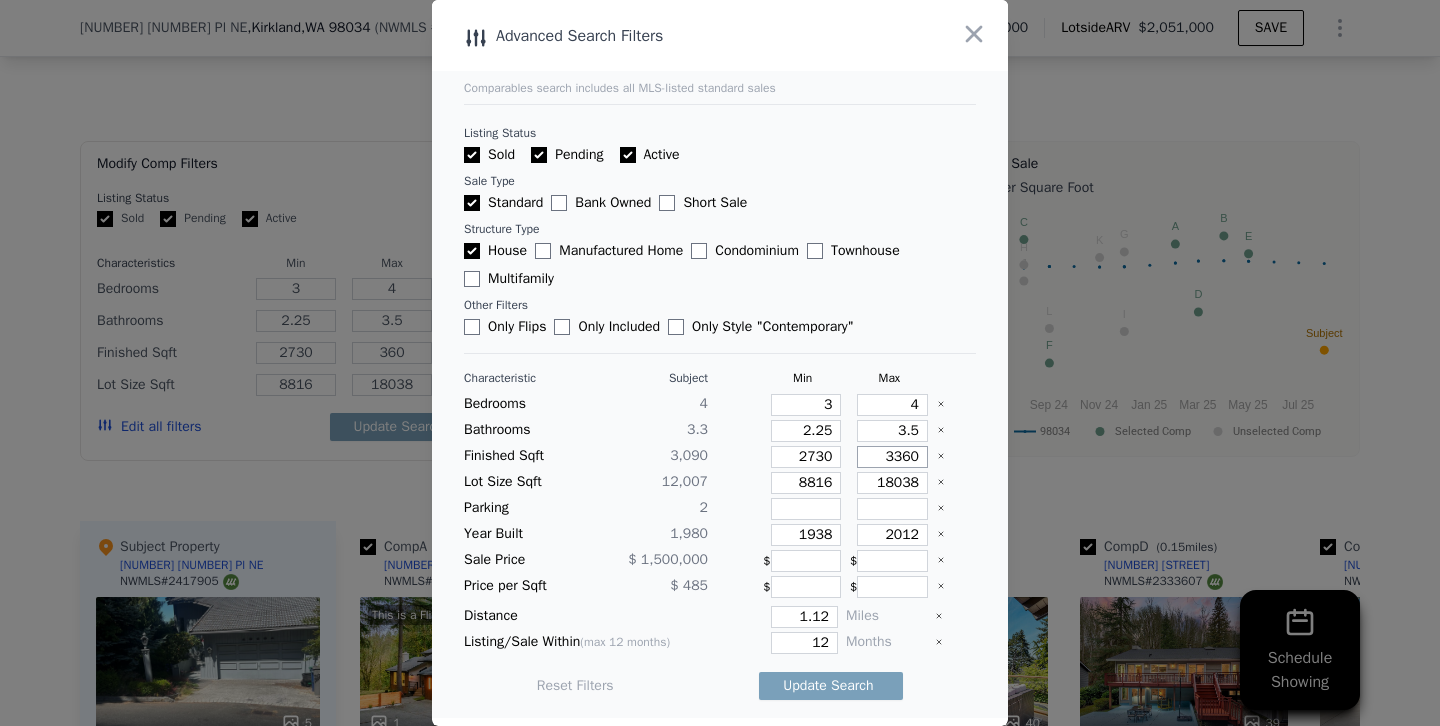 type on "3360" 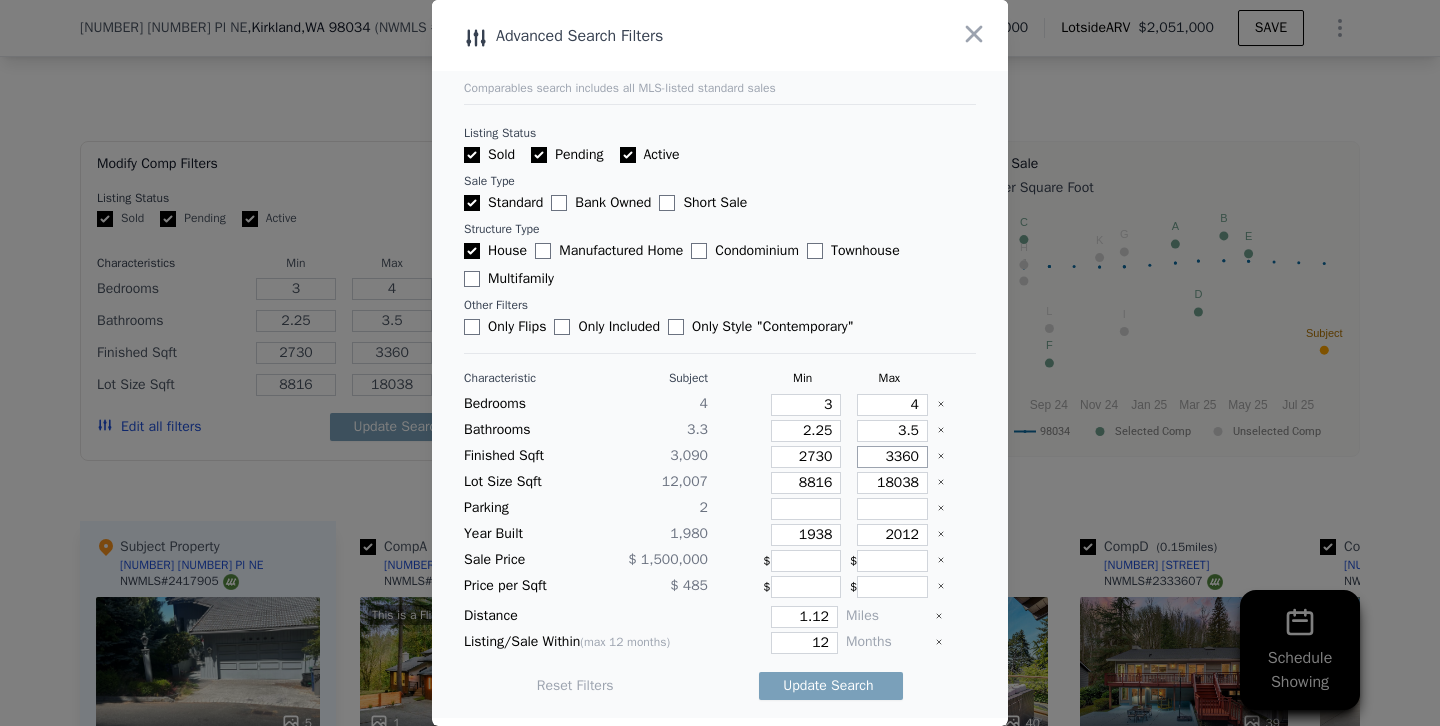 type on "3360" 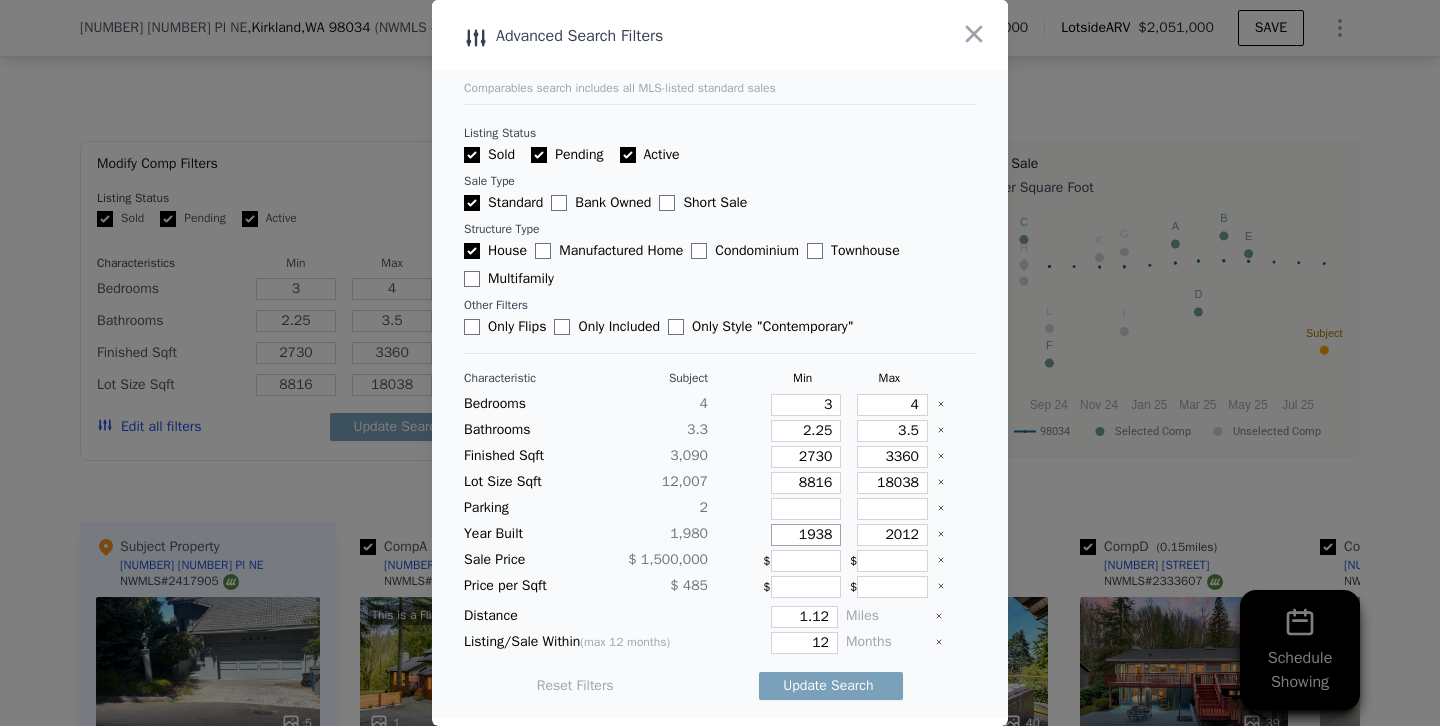 drag, startPoint x: 814, startPoint y: 529, endPoint x: 890, endPoint y: 531, distance: 76.02631 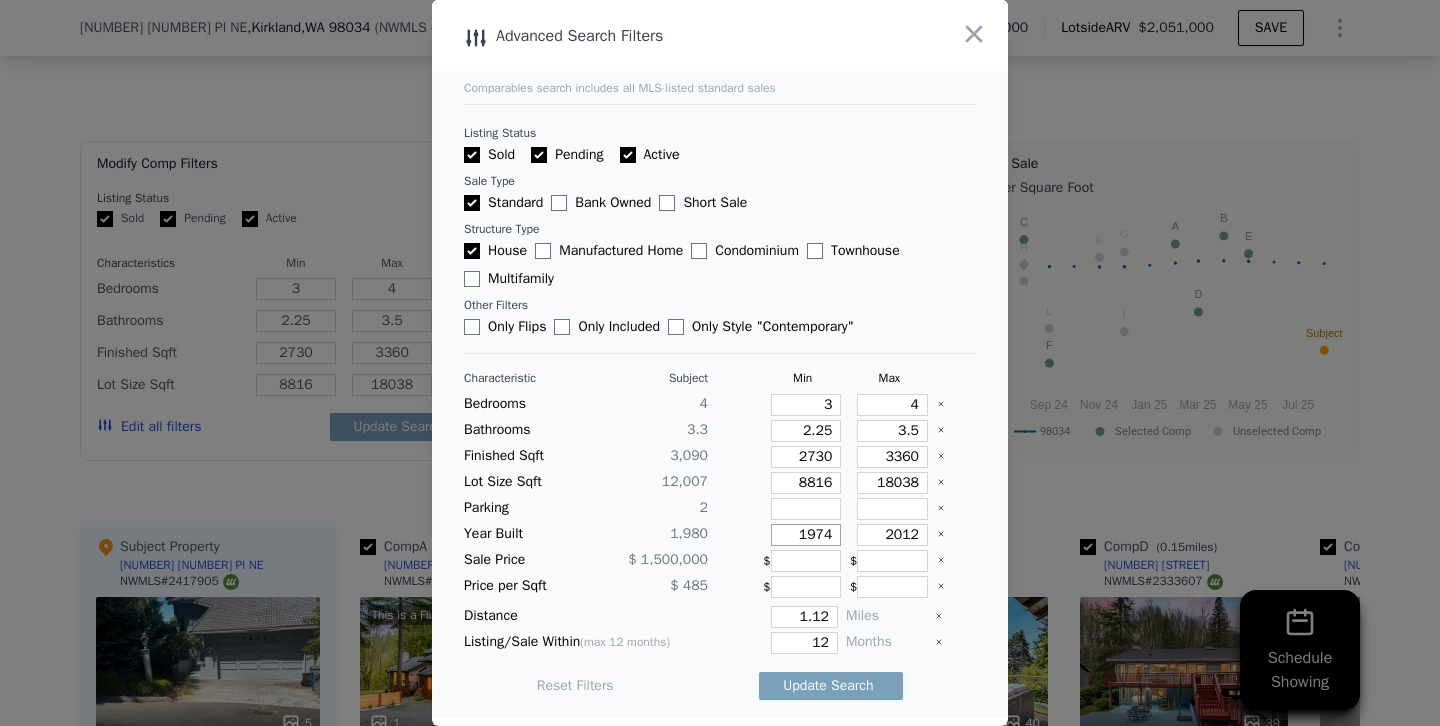 type on "1974" 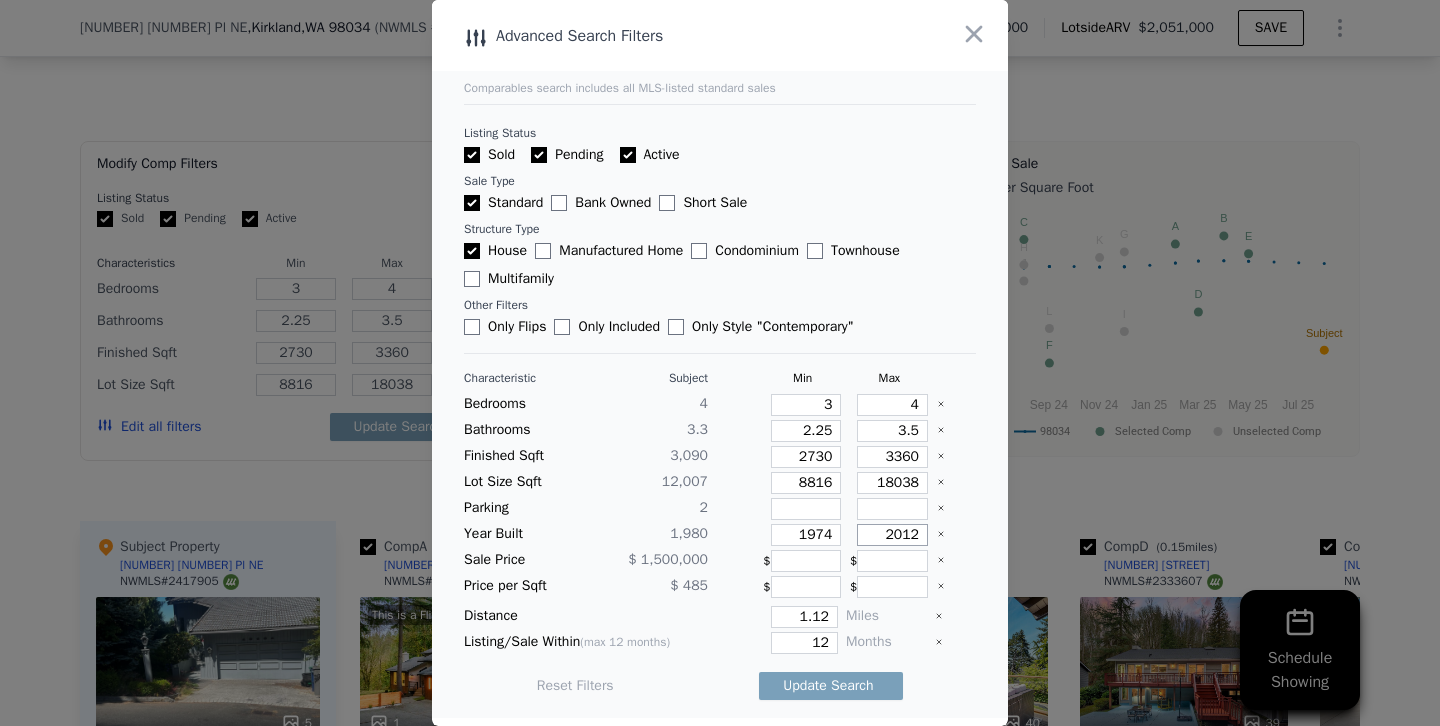 drag, startPoint x: 878, startPoint y: 537, endPoint x: 998, endPoint y: 540, distance: 120.03749 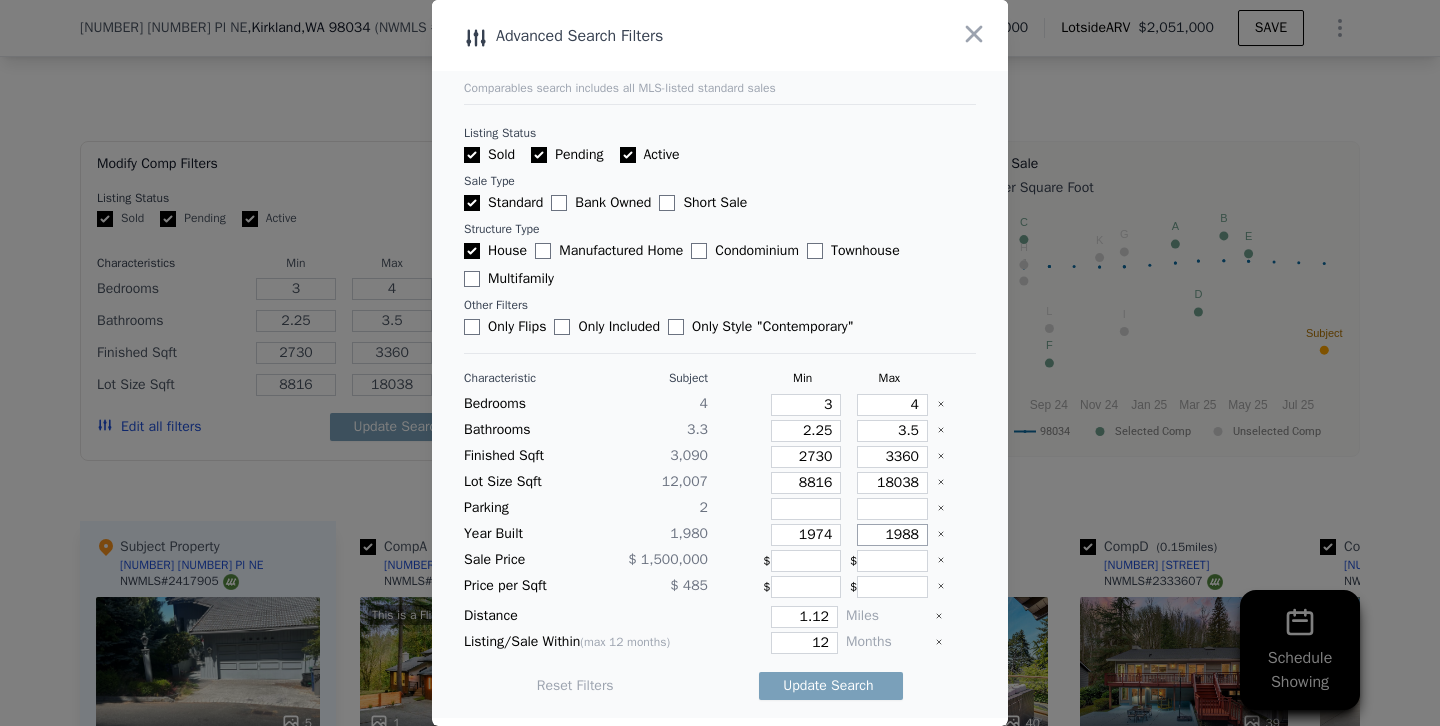 type on "1988" 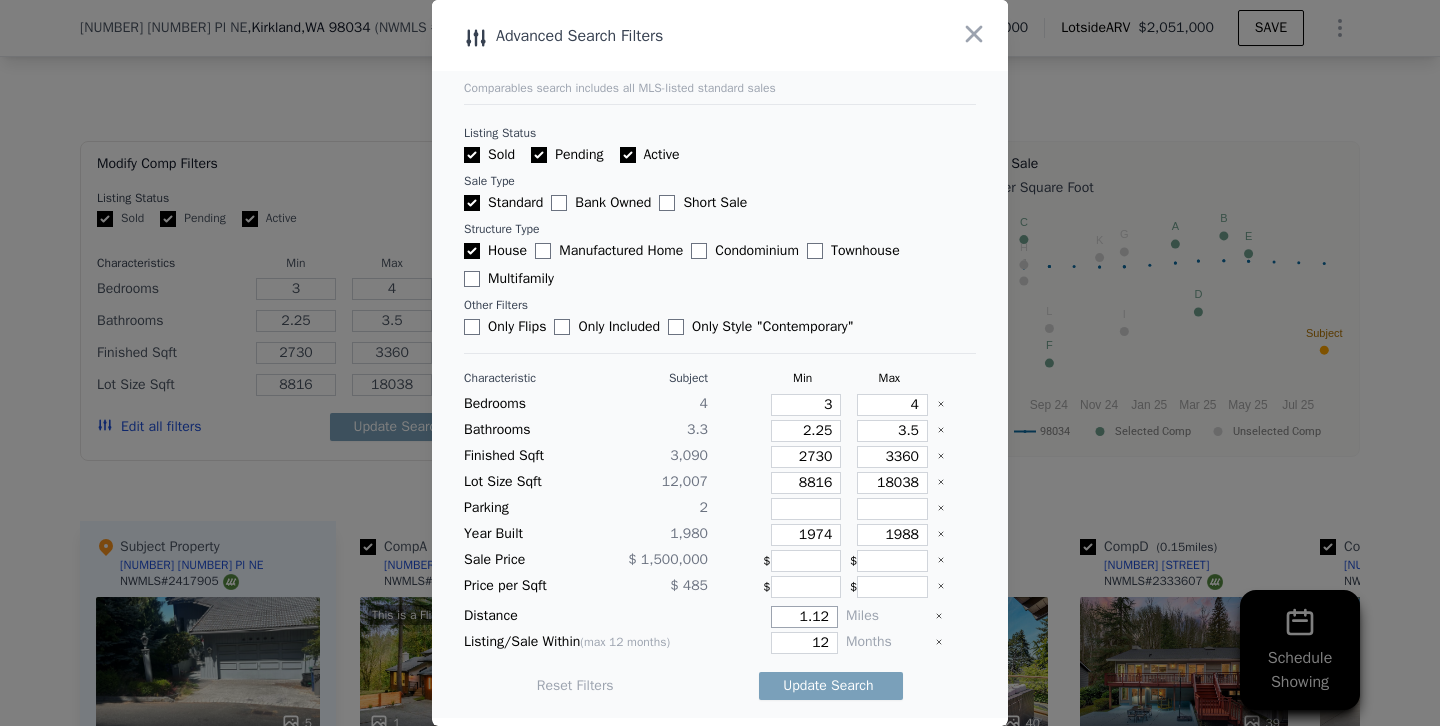 drag, startPoint x: 780, startPoint y: 616, endPoint x: 962, endPoint y: 619, distance: 182.02472 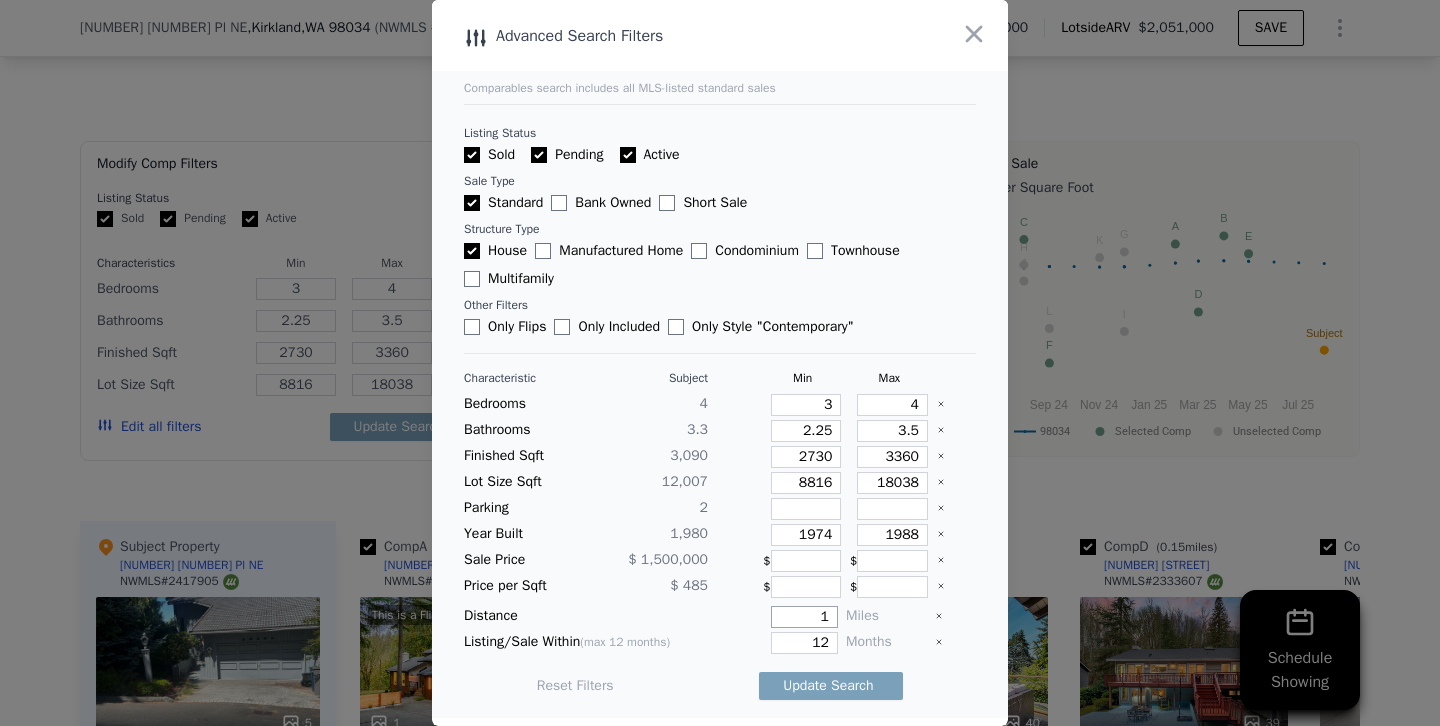 type on "1" 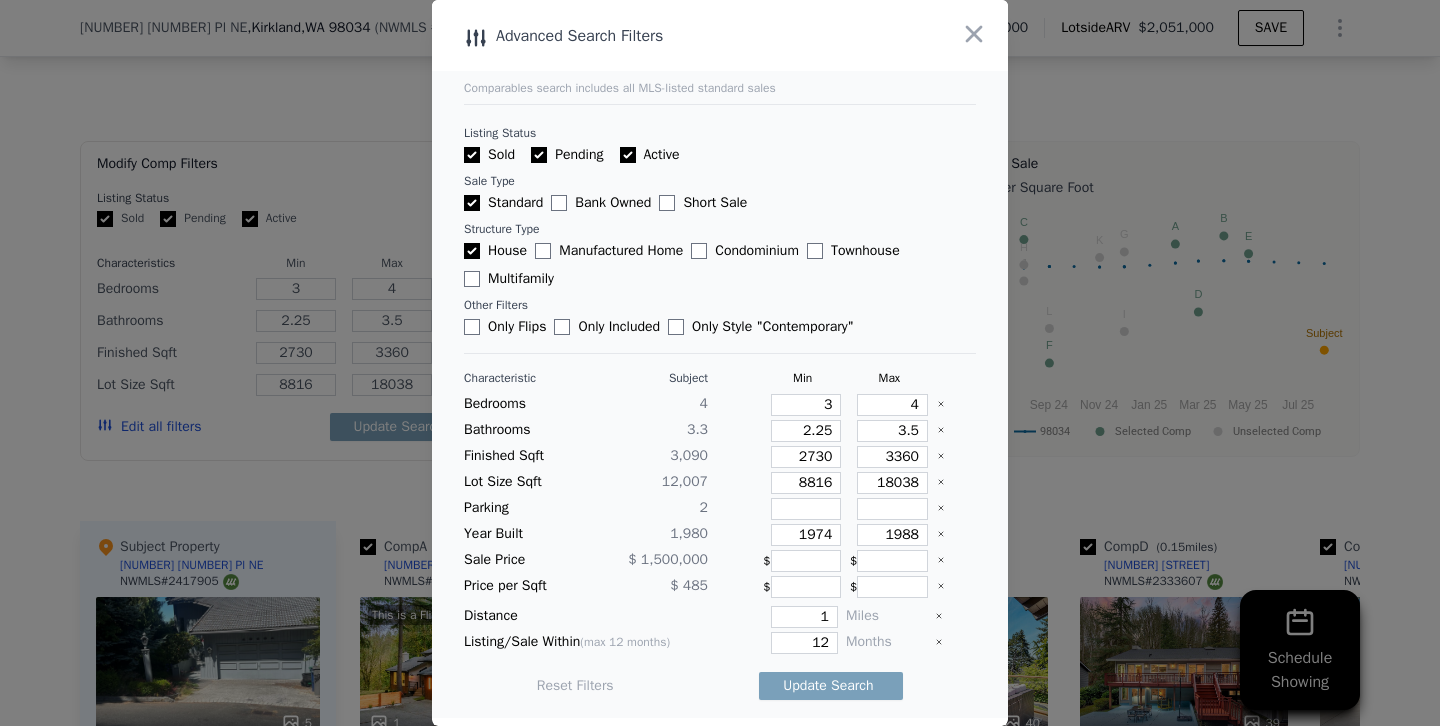 type 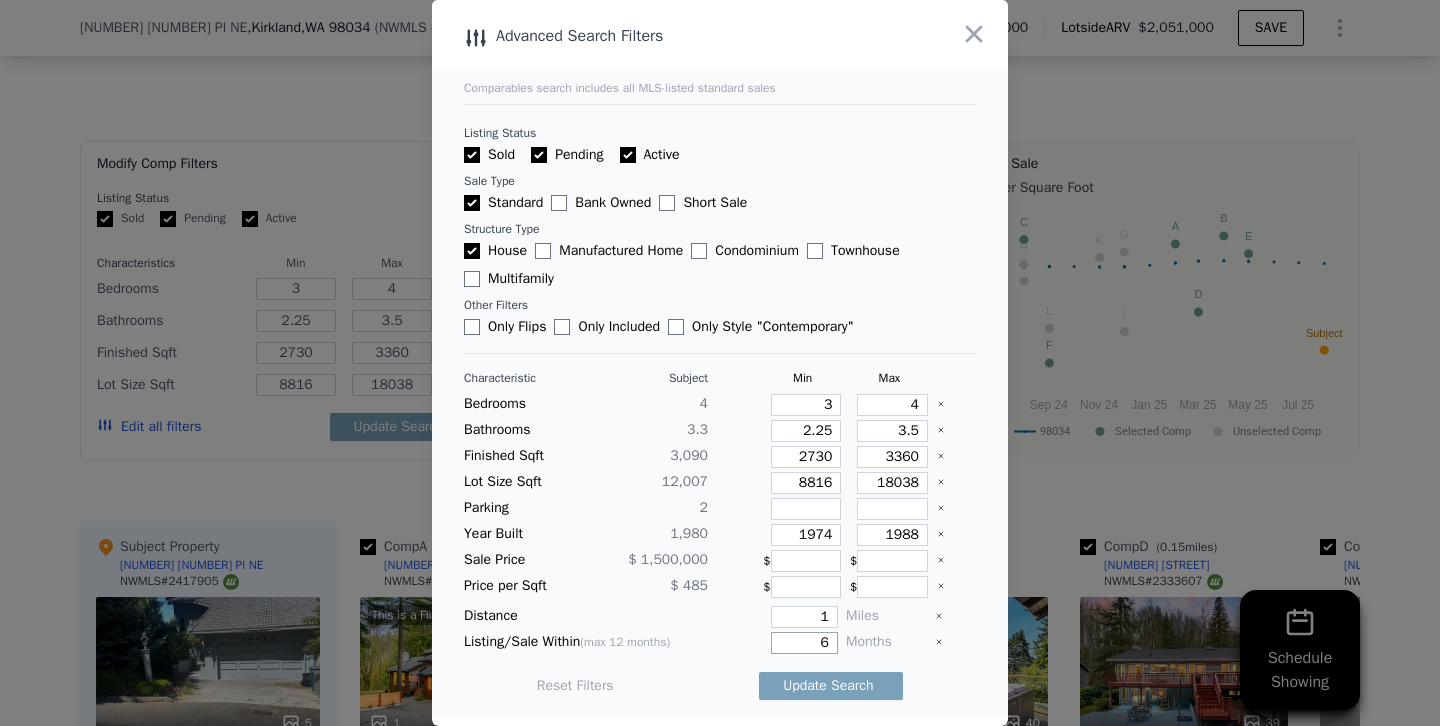 type on "6" 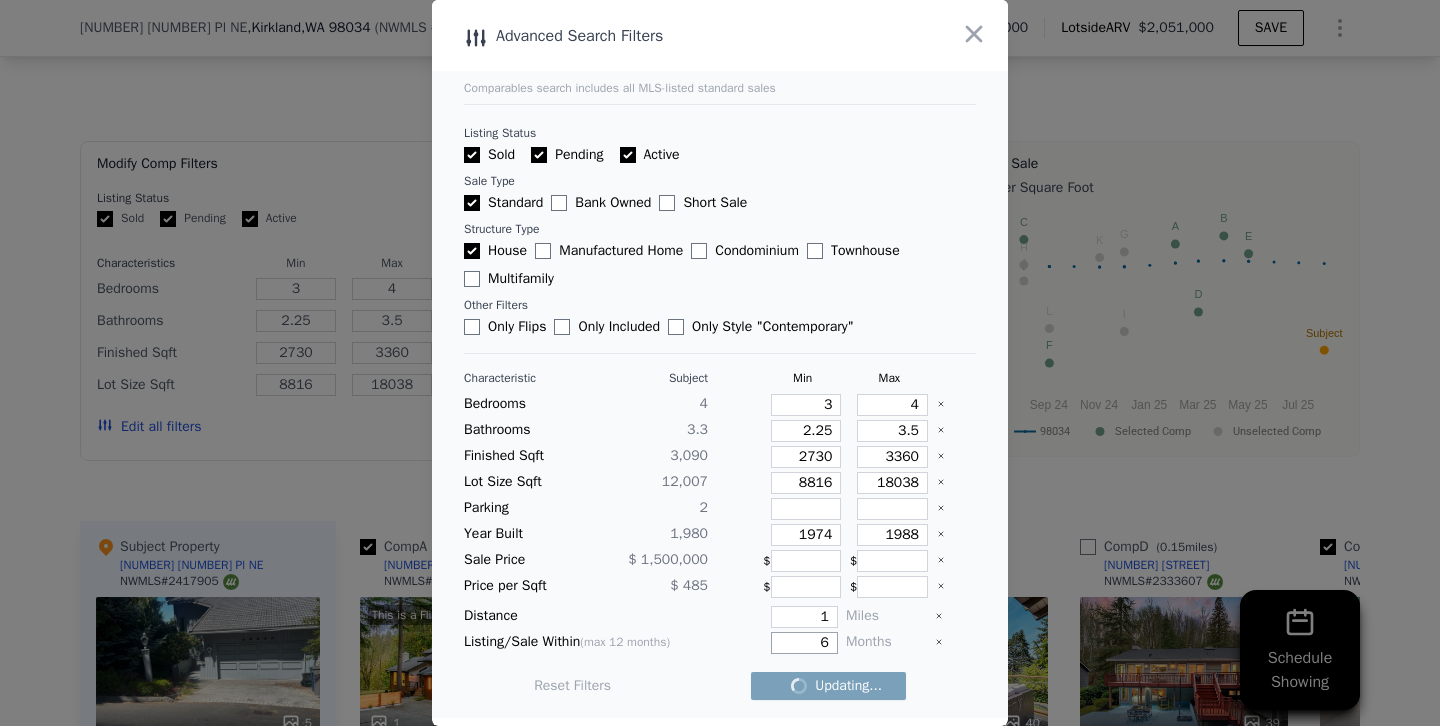 checkbox on "false" 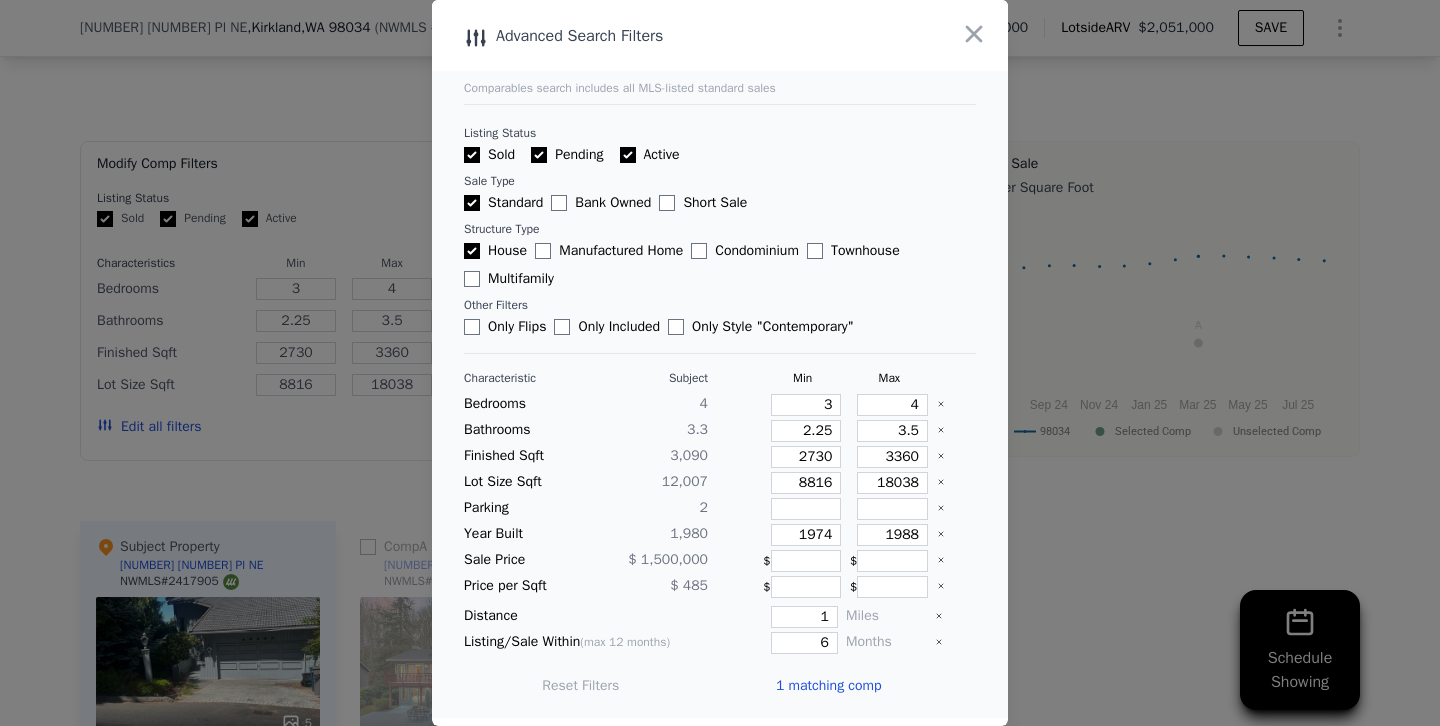 click at bounding box center [720, 363] 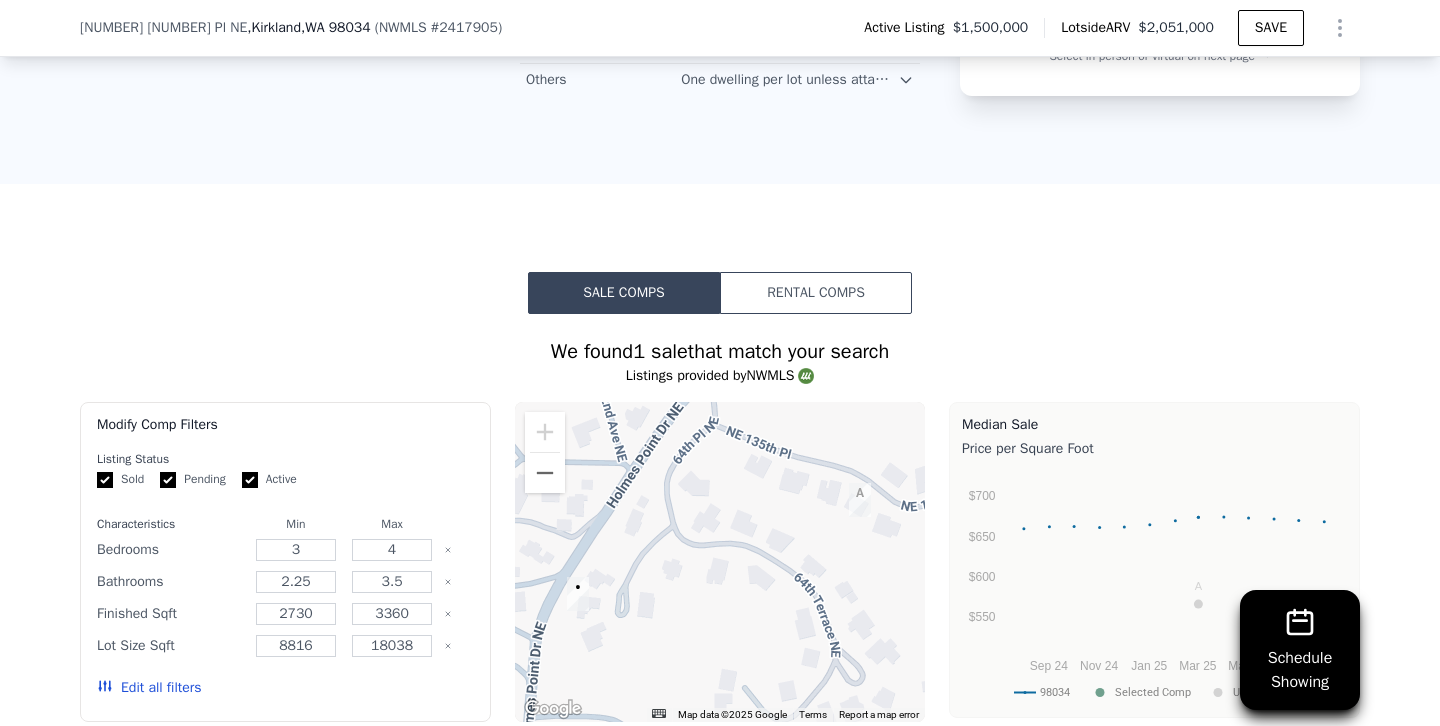 scroll, scrollTop: 1747, scrollLeft: 0, axis: vertical 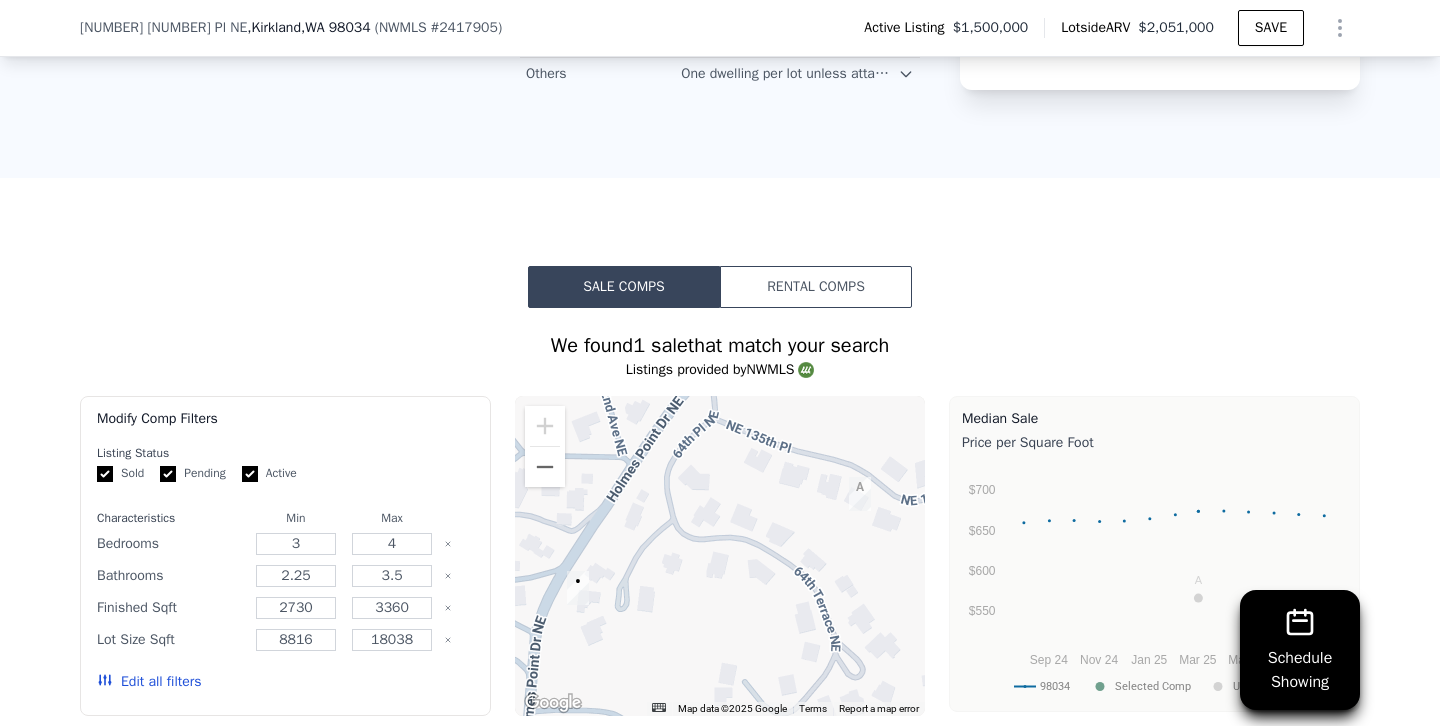 click at bounding box center (578, 588) 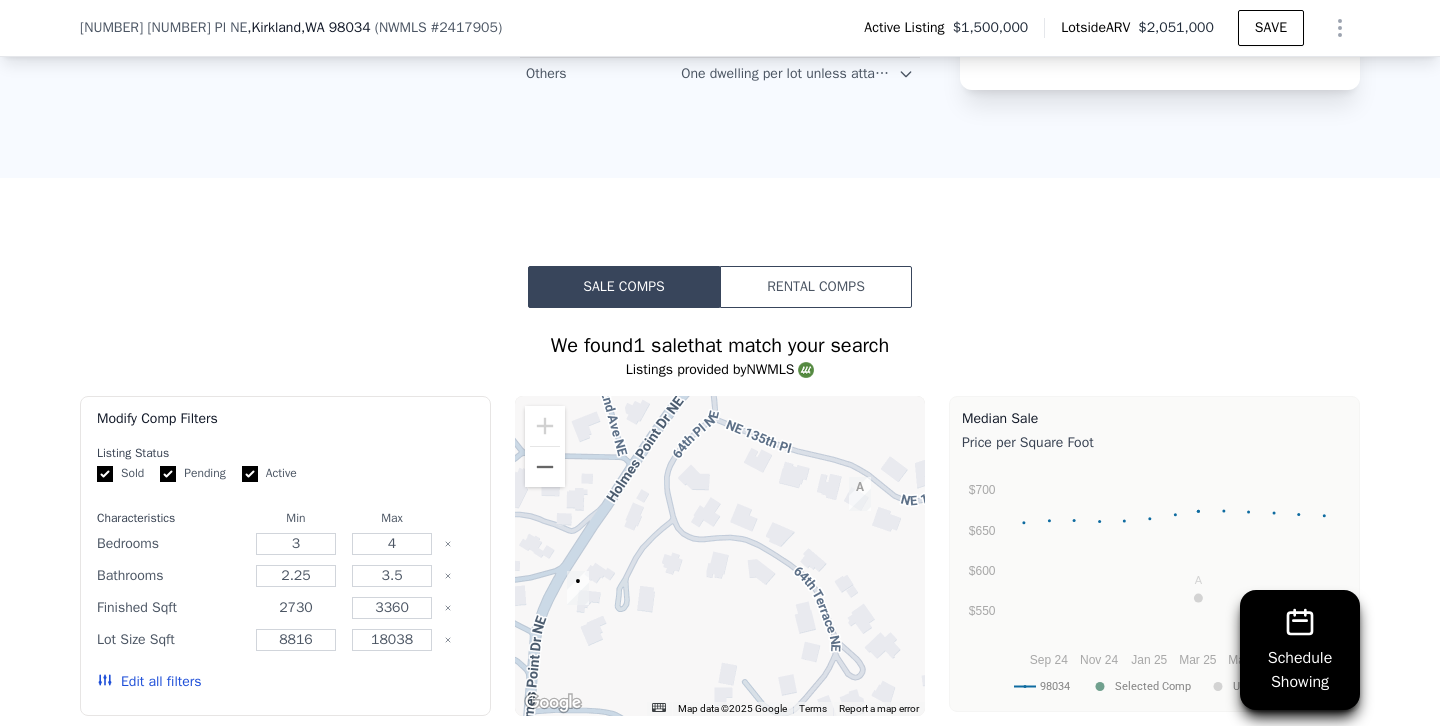 drag, startPoint x: 294, startPoint y: 603, endPoint x: 218, endPoint y: 598, distance: 76.1643 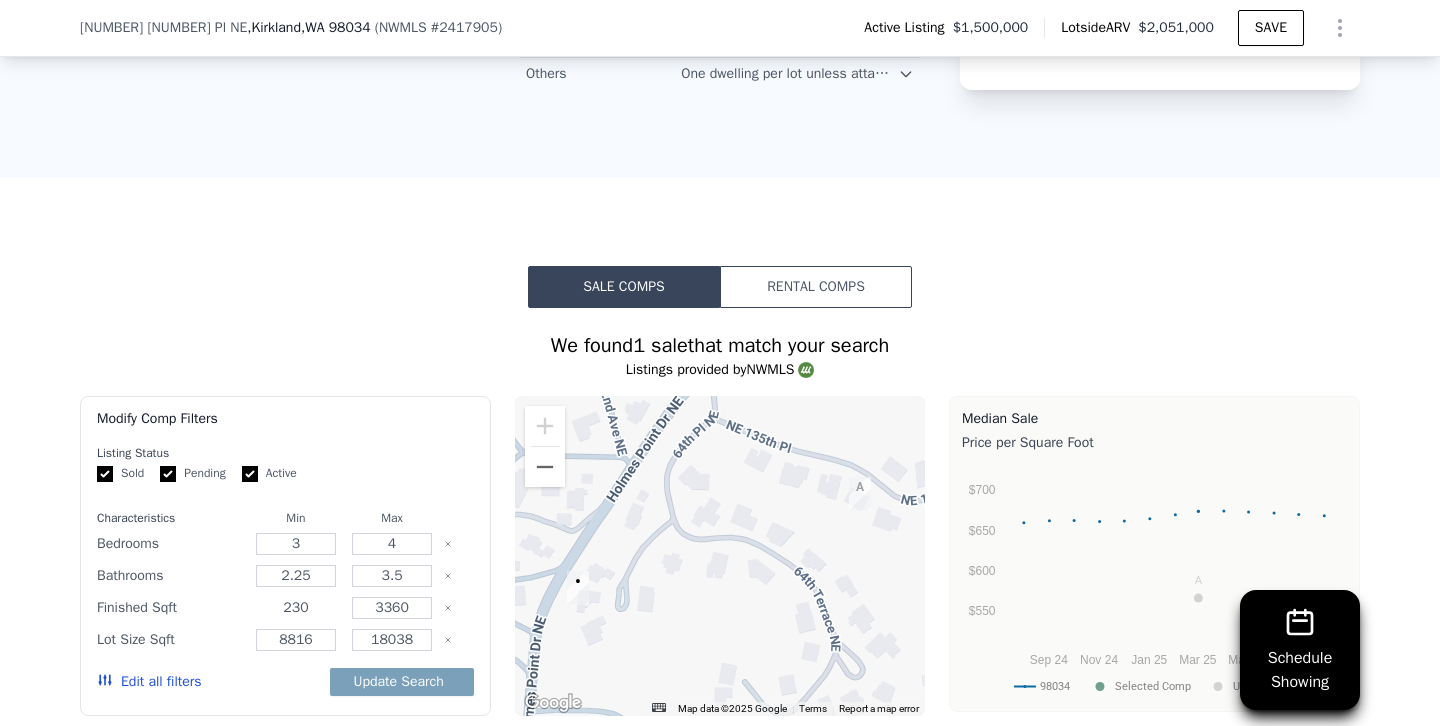 type on "230" 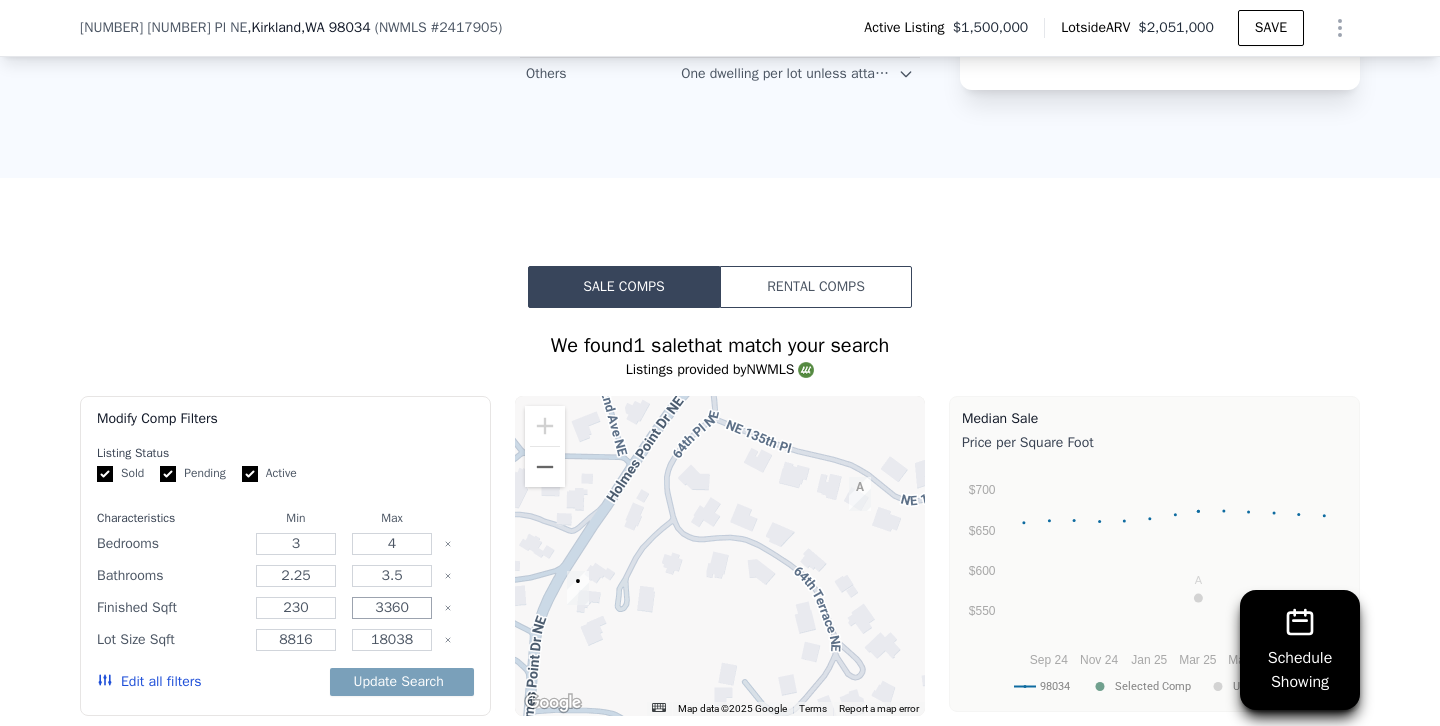click on "3360" at bounding box center (391, 608) 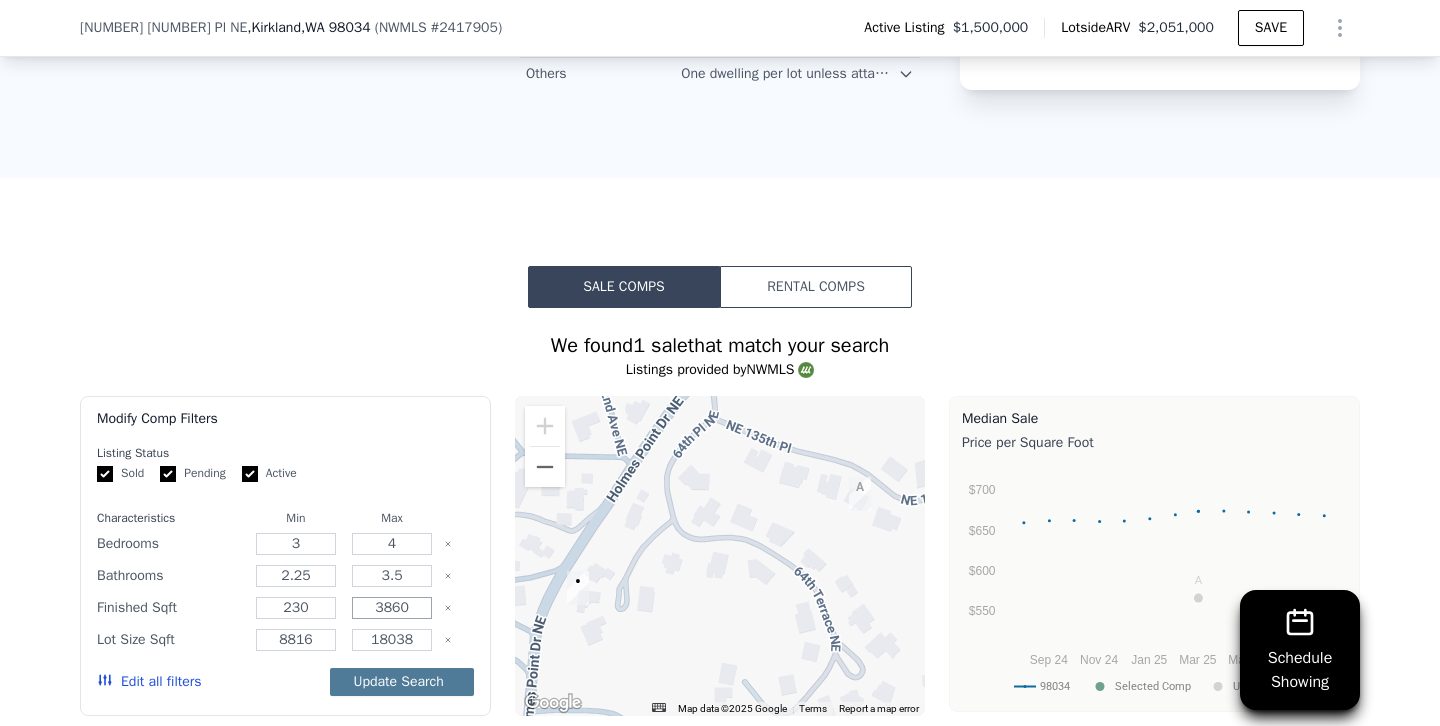 type on "3860" 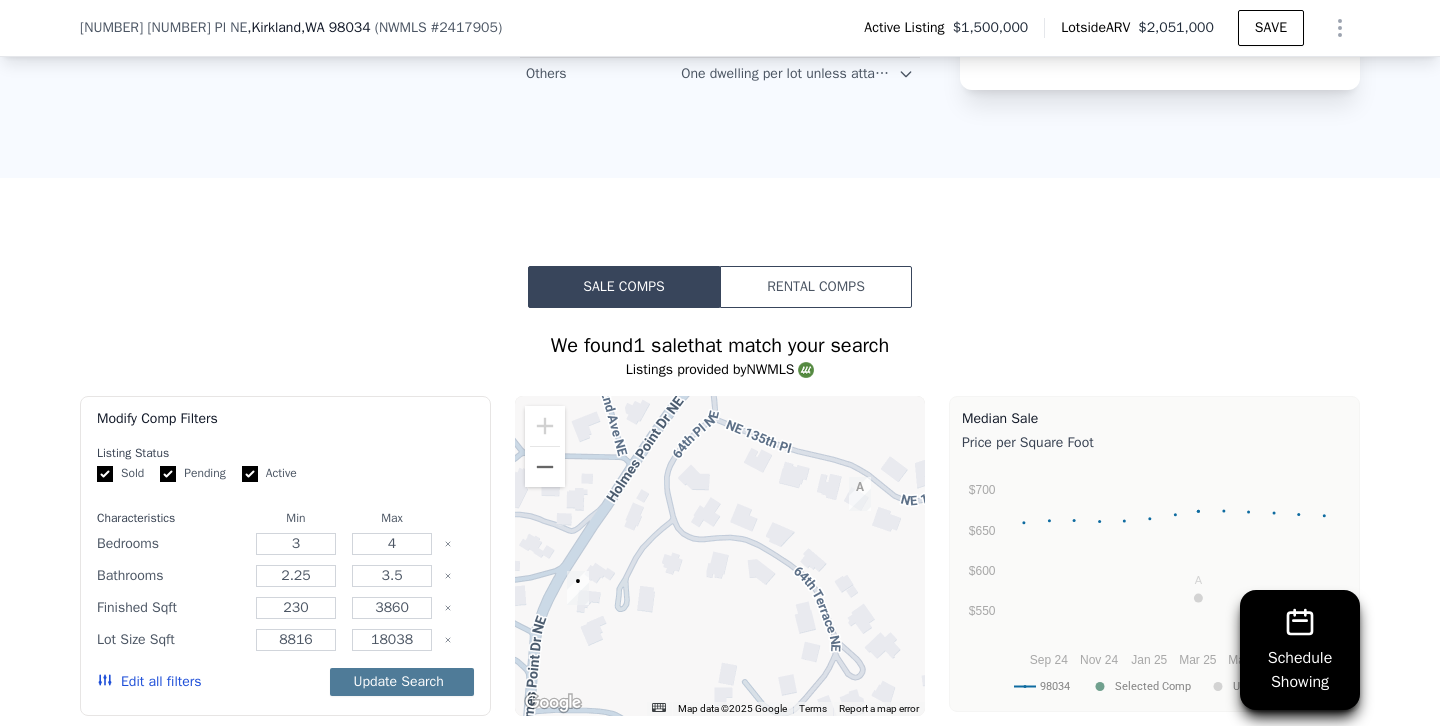 click on "Update Search" at bounding box center [402, 682] 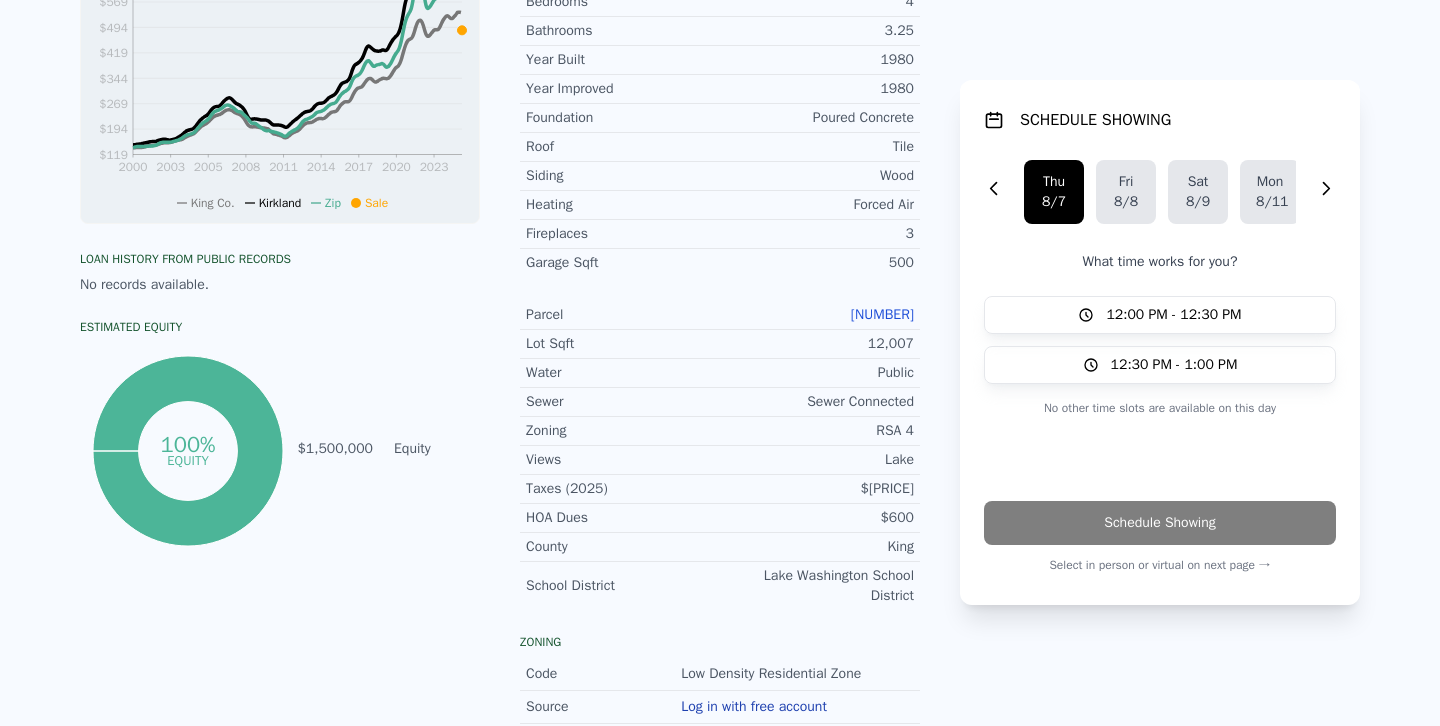 scroll, scrollTop: 0, scrollLeft: 0, axis: both 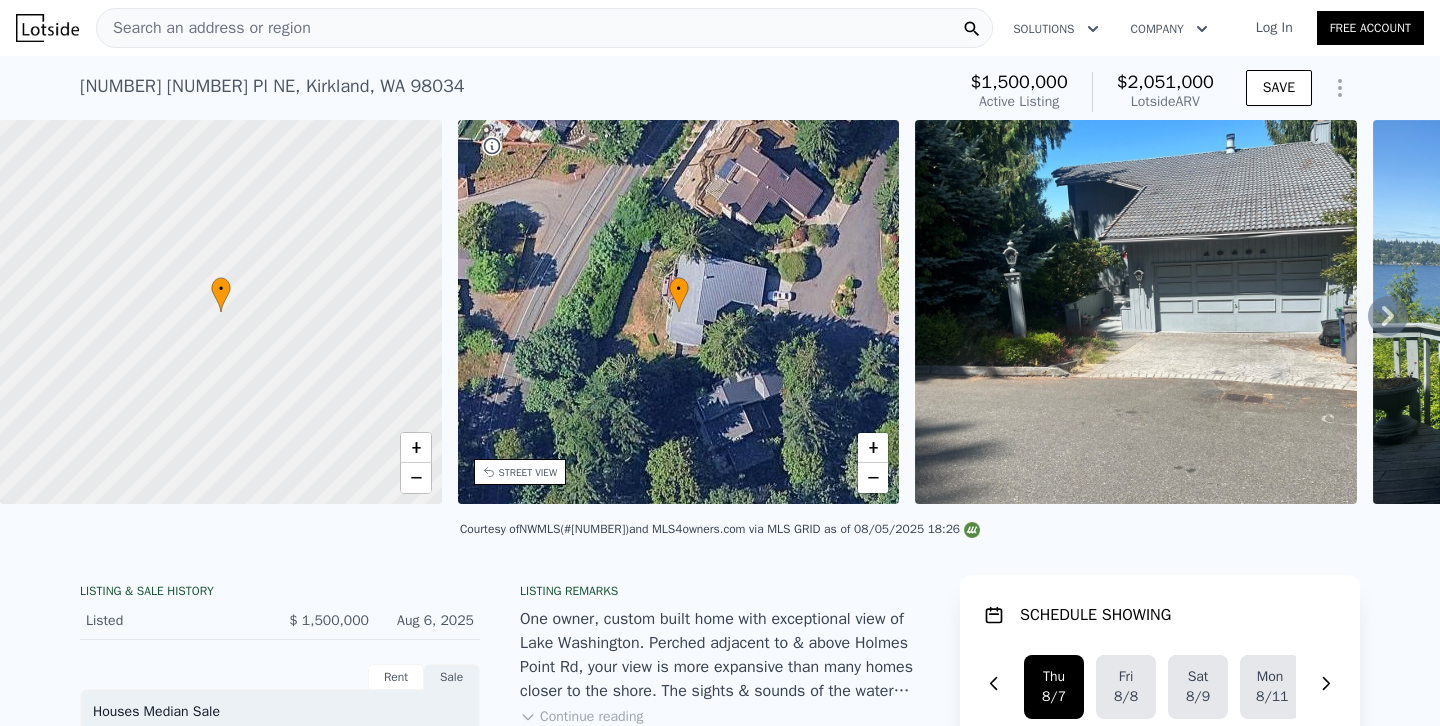 click on "Search an address or region" at bounding box center (544, 28) 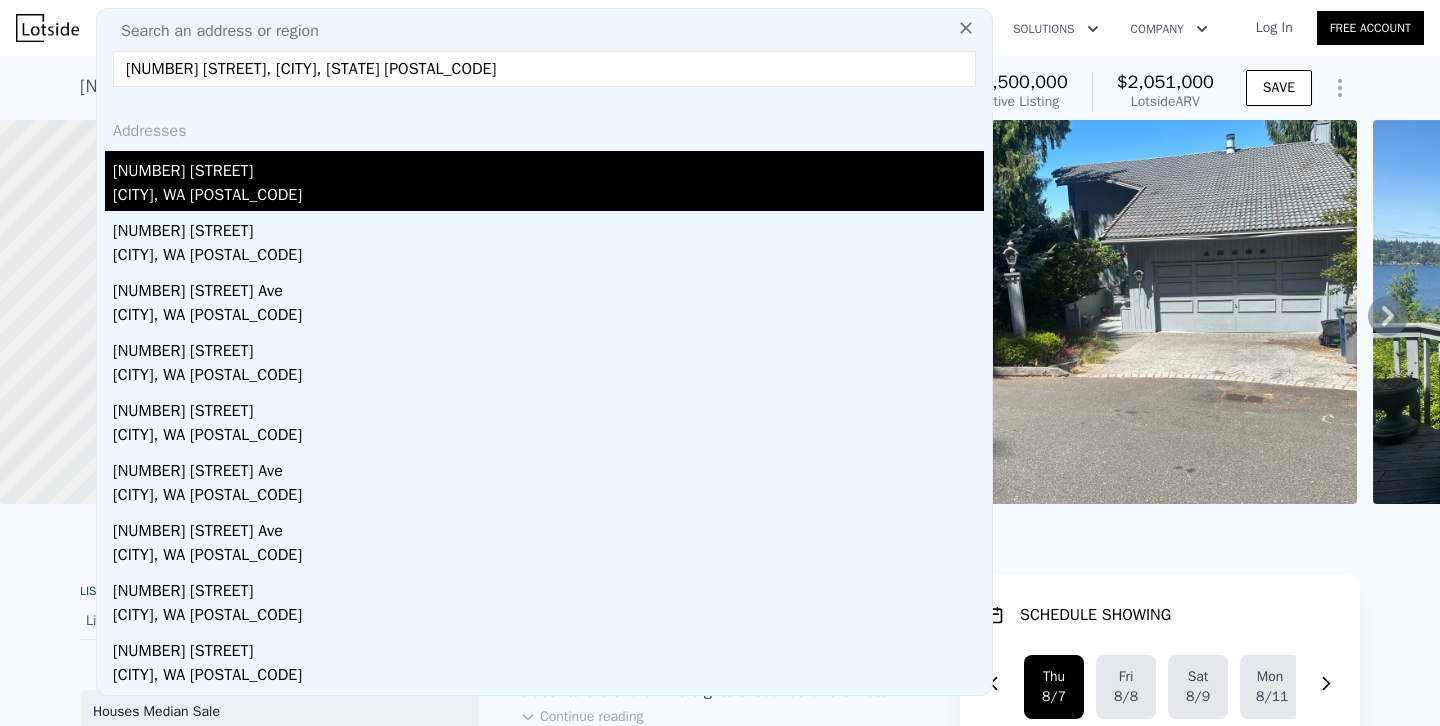 type on "[NUMBER] [STREET], [CITY], [STATE] [POSTAL_CODE]" 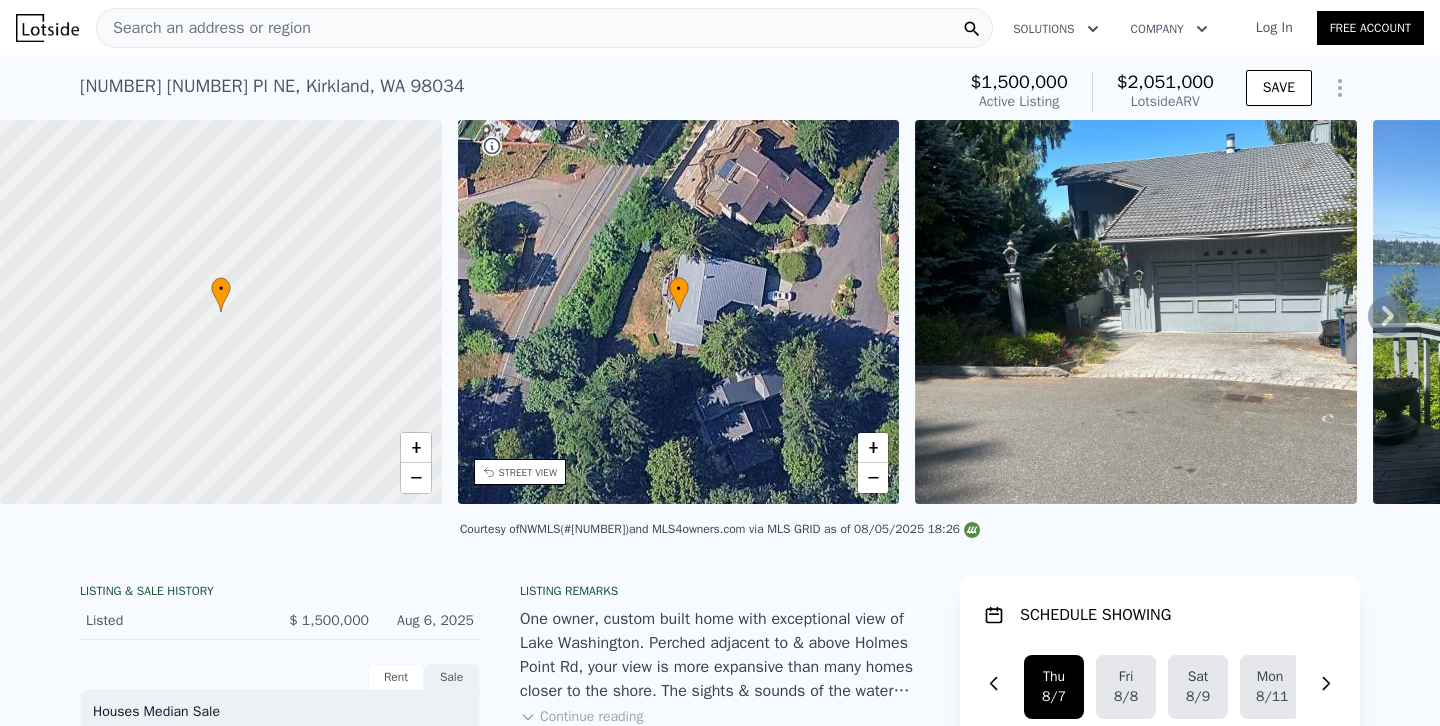 type on "1.5" 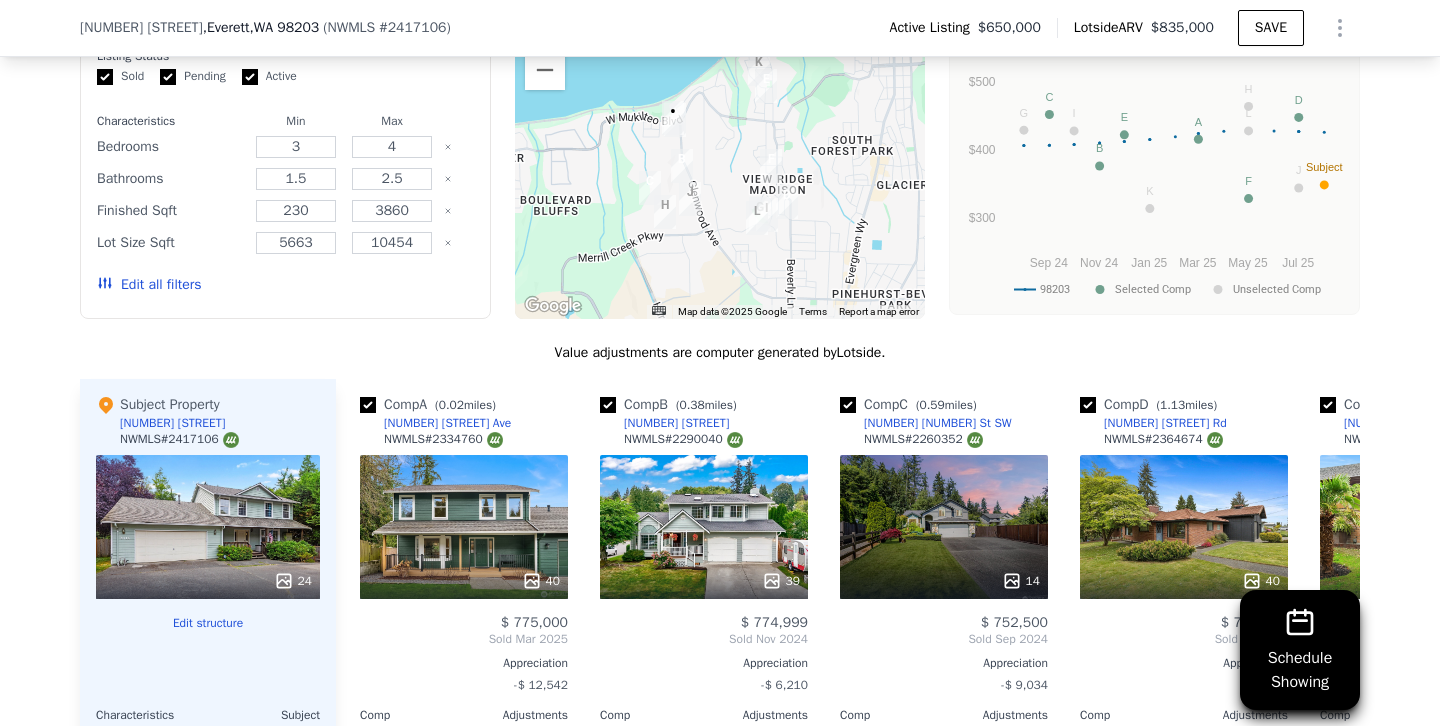 scroll, scrollTop: 1816, scrollLeft: 0, axis: vertical 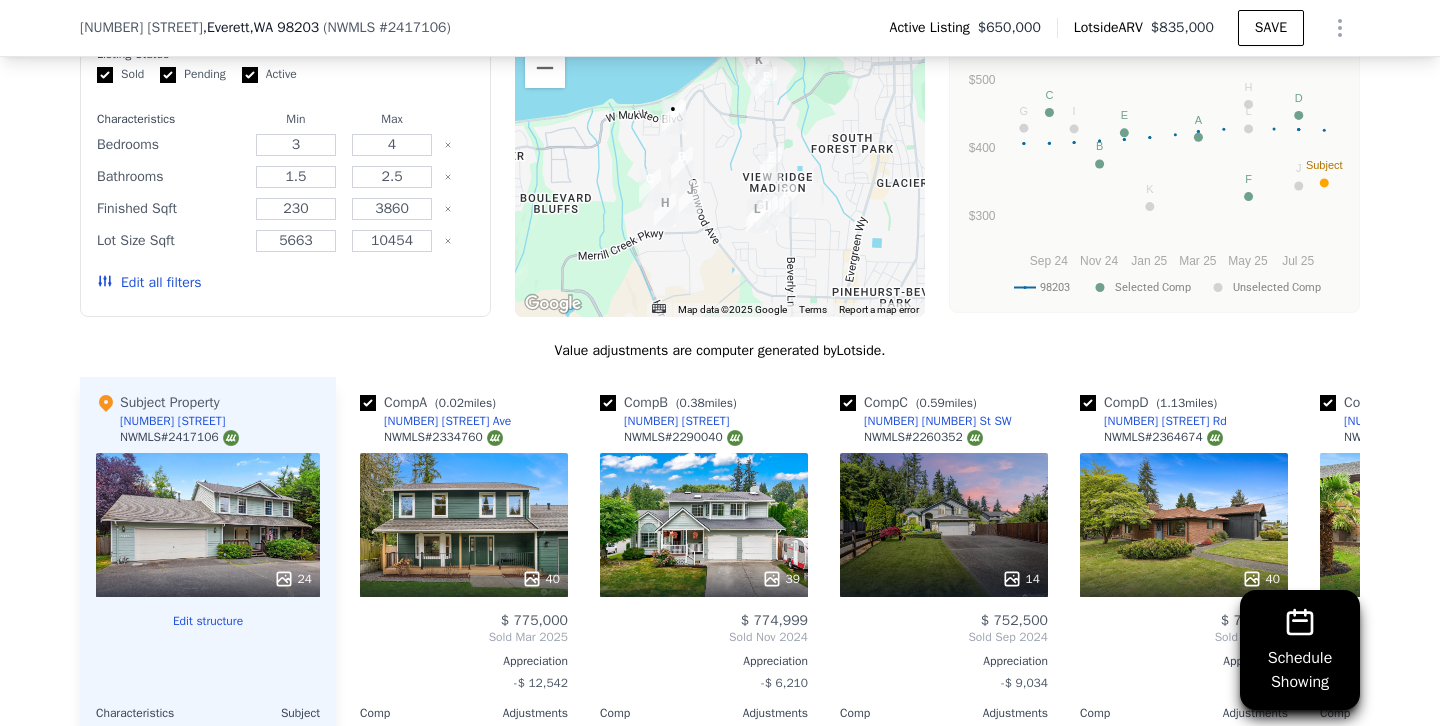 click on "Edit all filters" at bounding box center (149, 283) 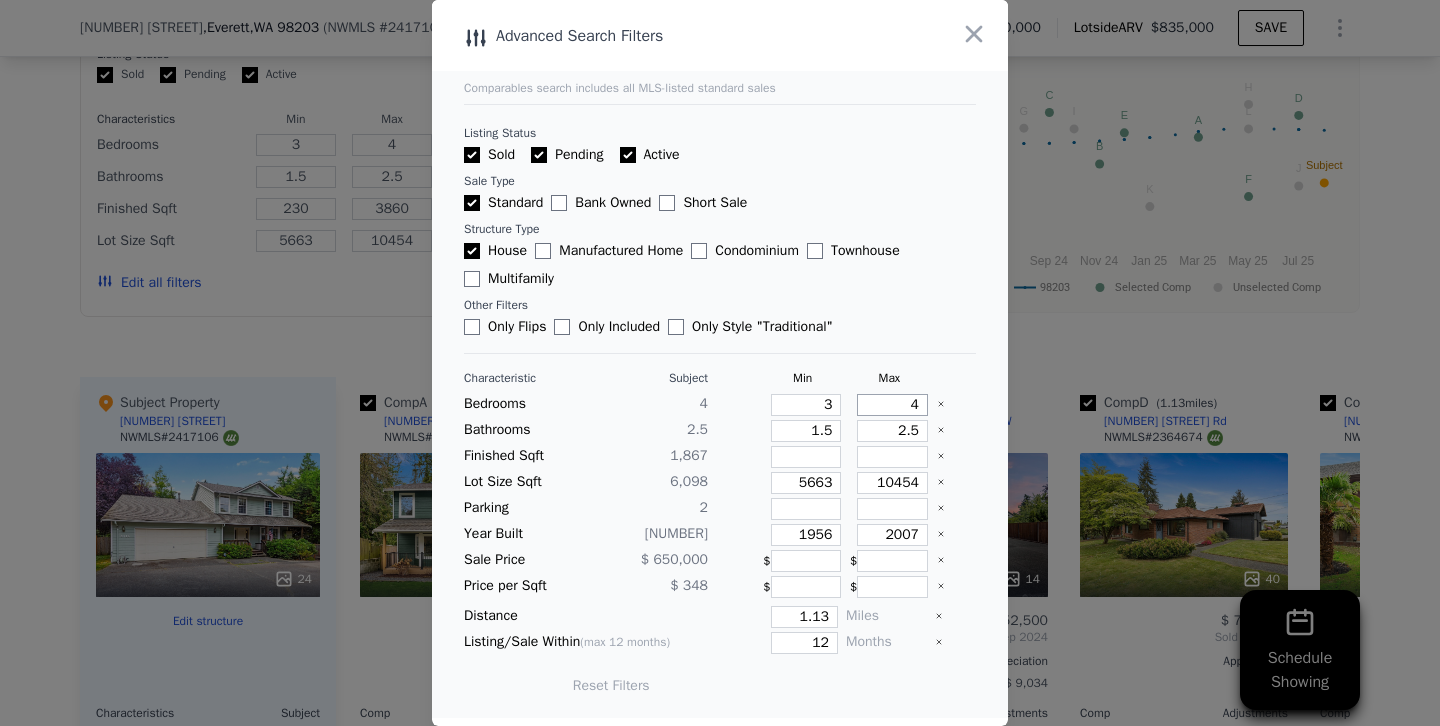 drag, startPoint x: 876, startPoint y: 402, endPoint x: 1017, endPoint y: 406, distance: 141.05673 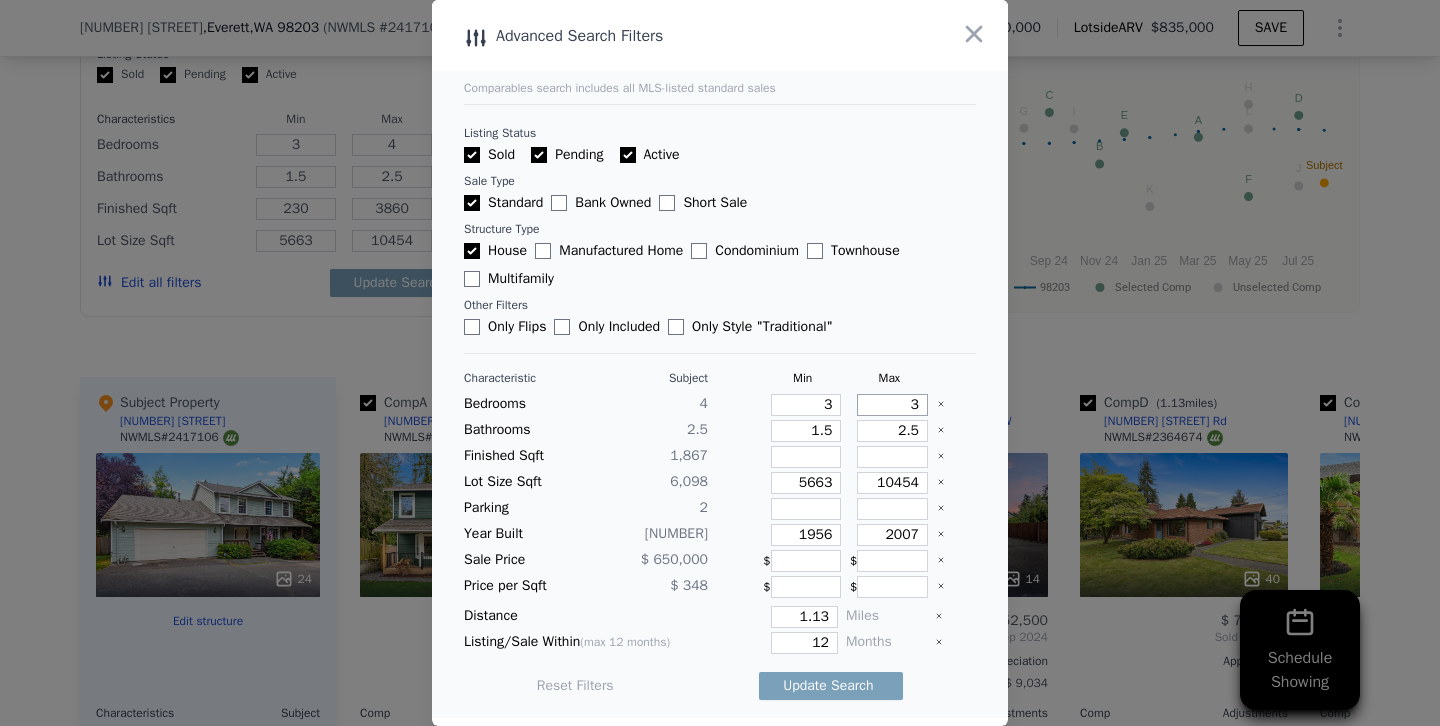 type on "3" 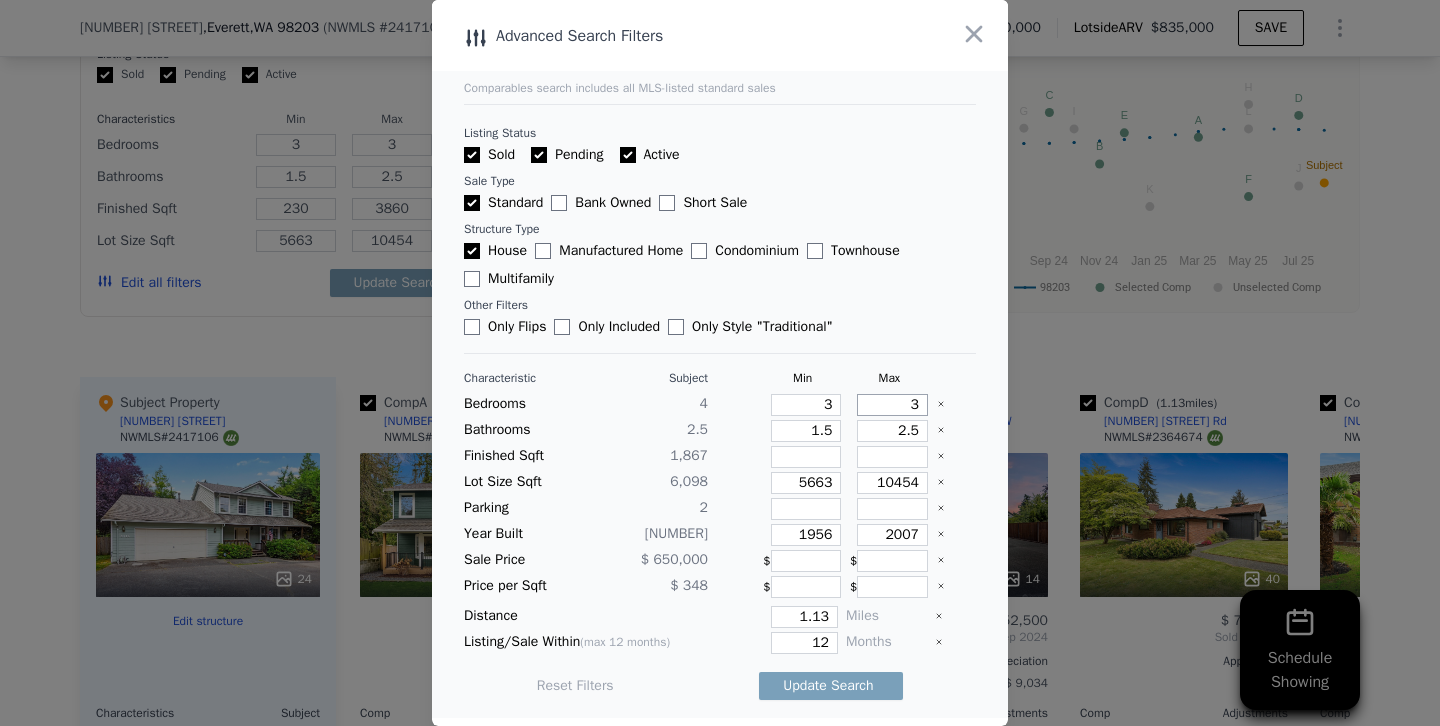 type on "3" 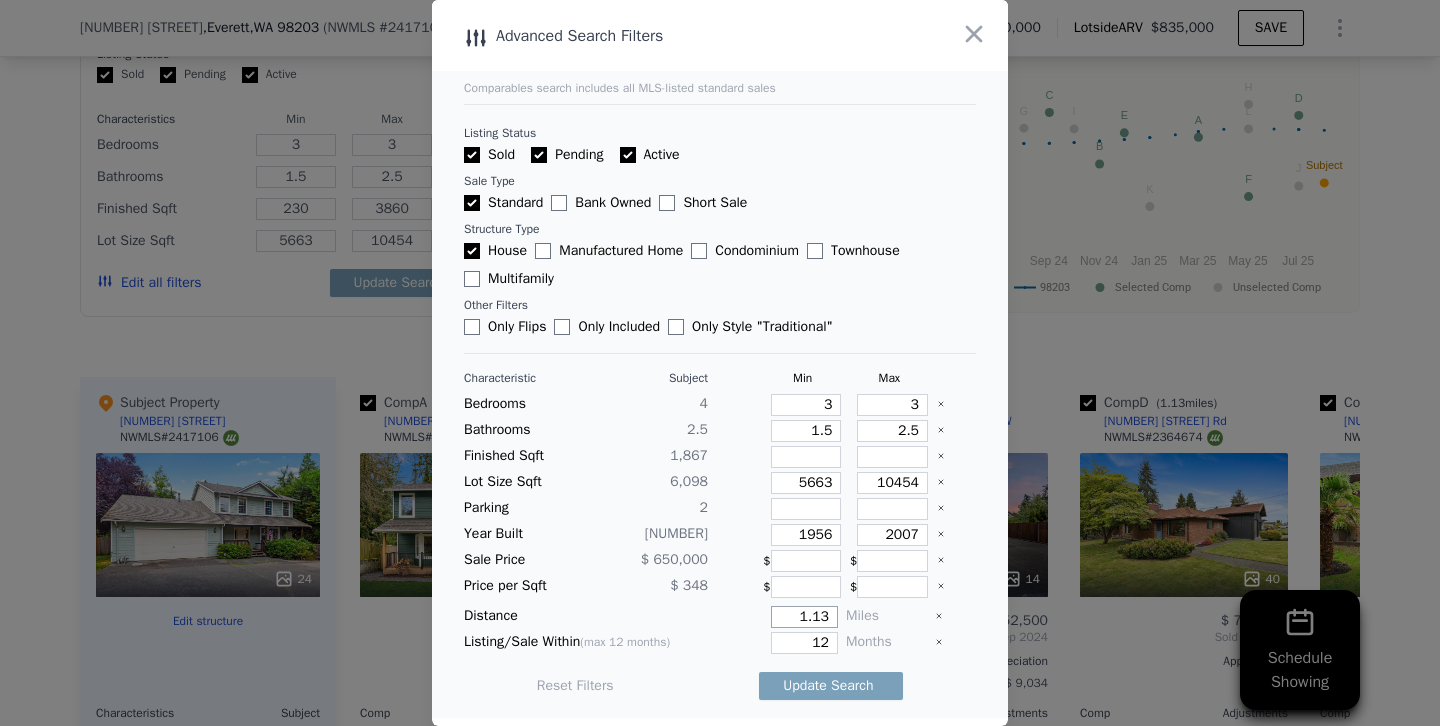drag, startPoint x: 791, startPoint y: 612, endPoint x: 906, endPoint y: 624, distance: 115.62439 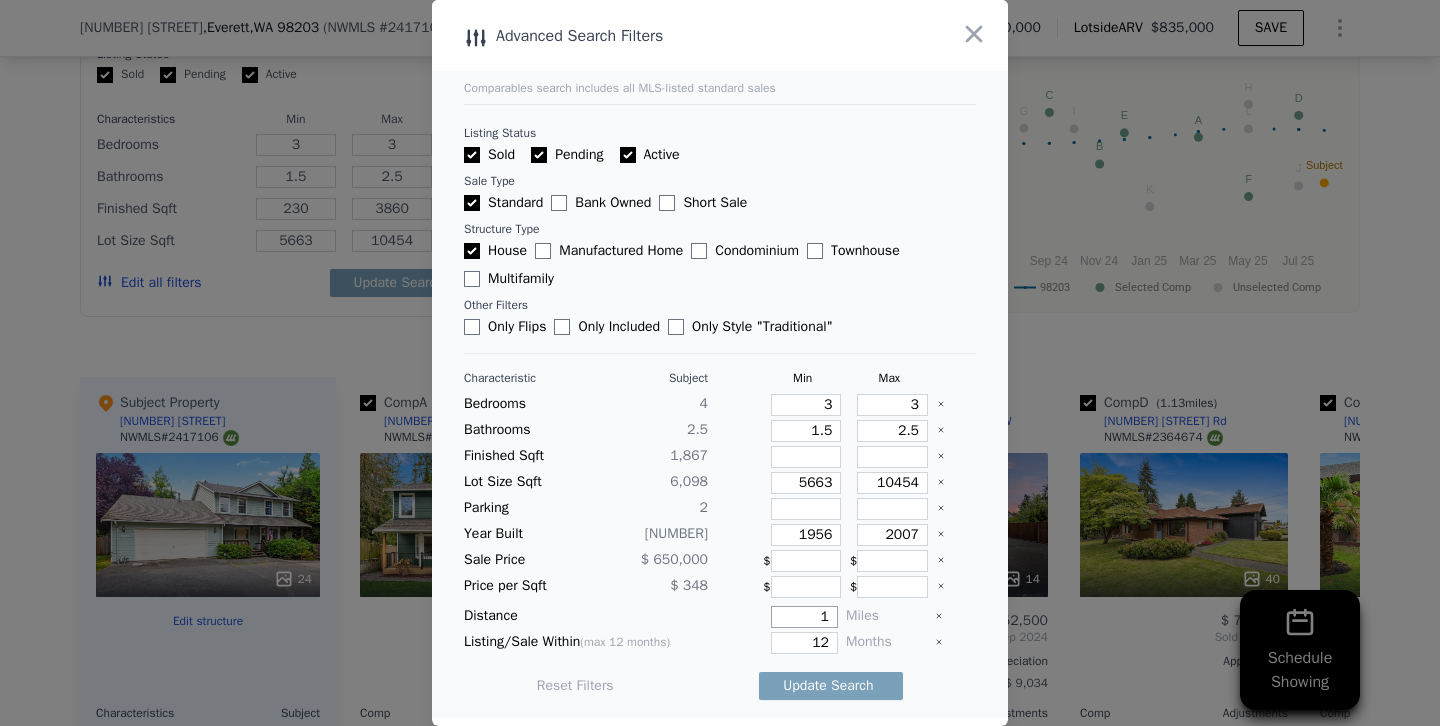 type on "1" 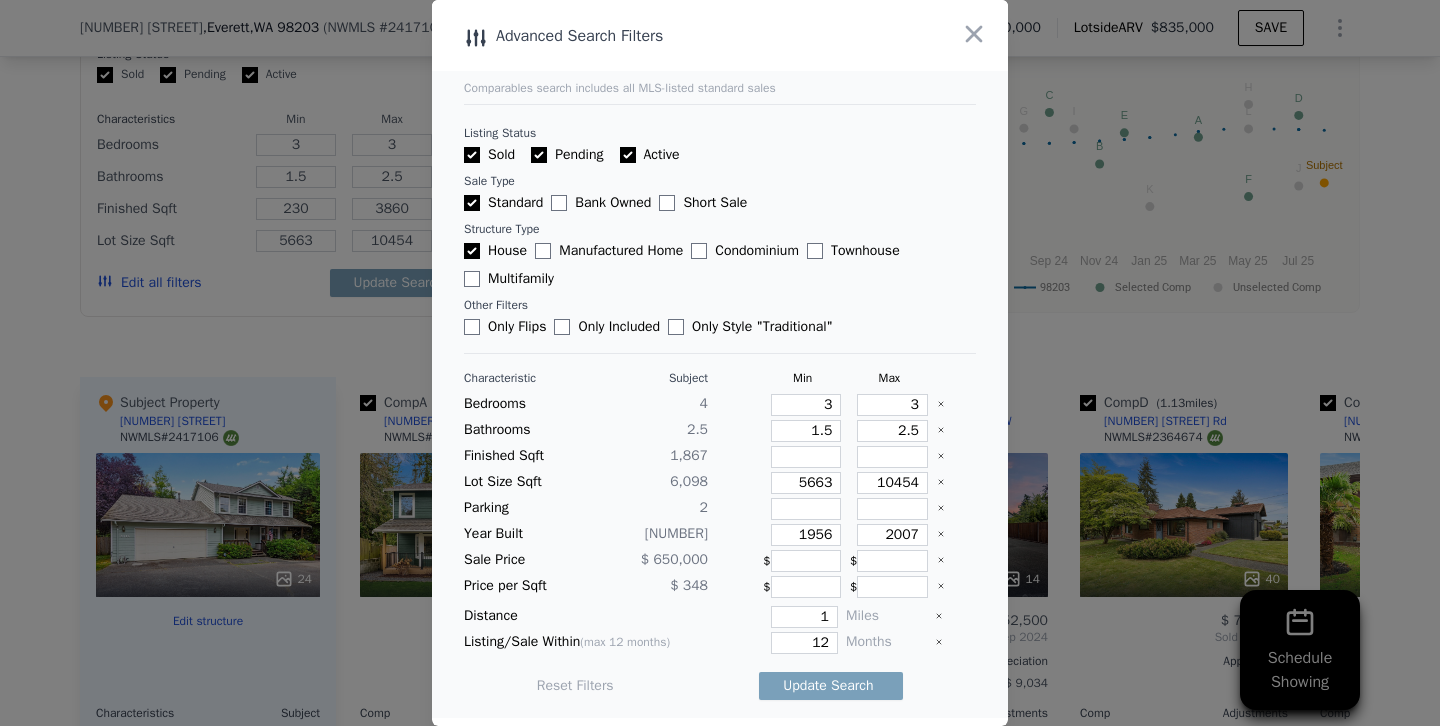 type 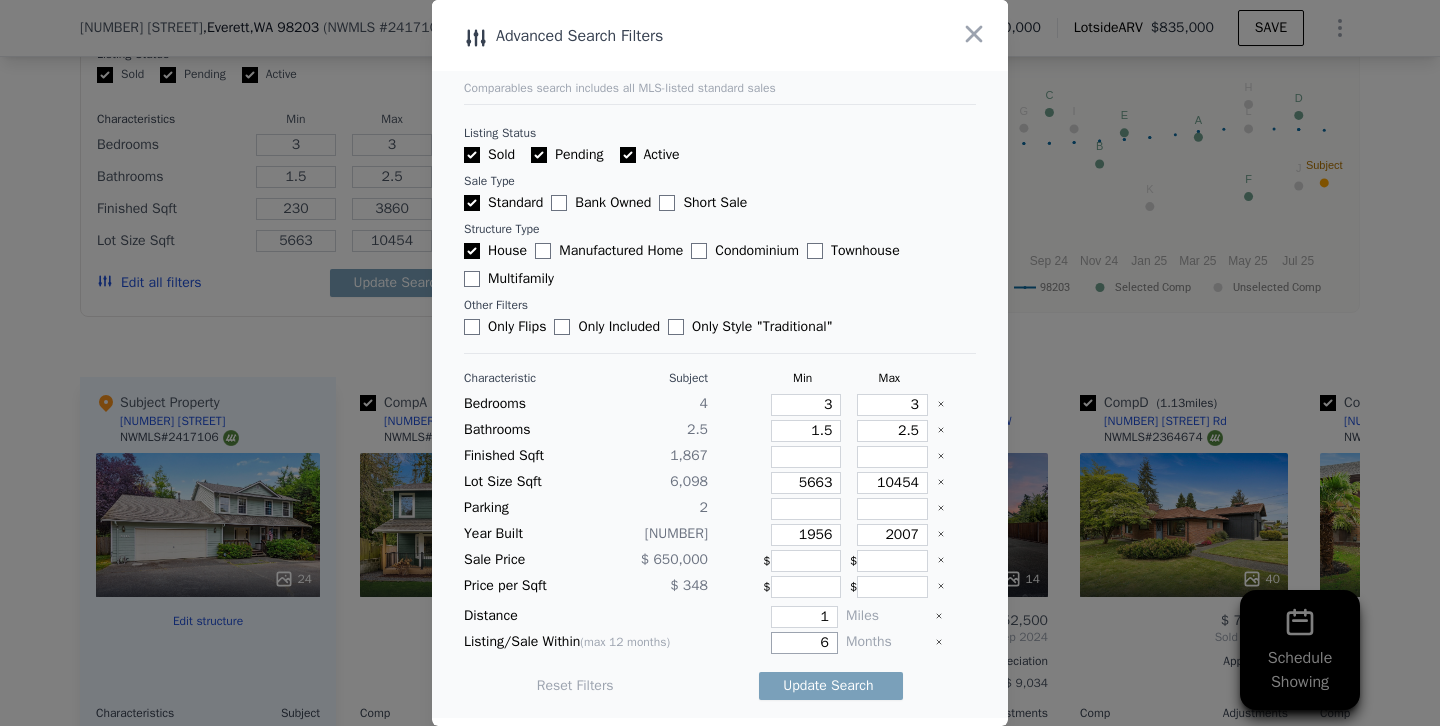 type on "6" 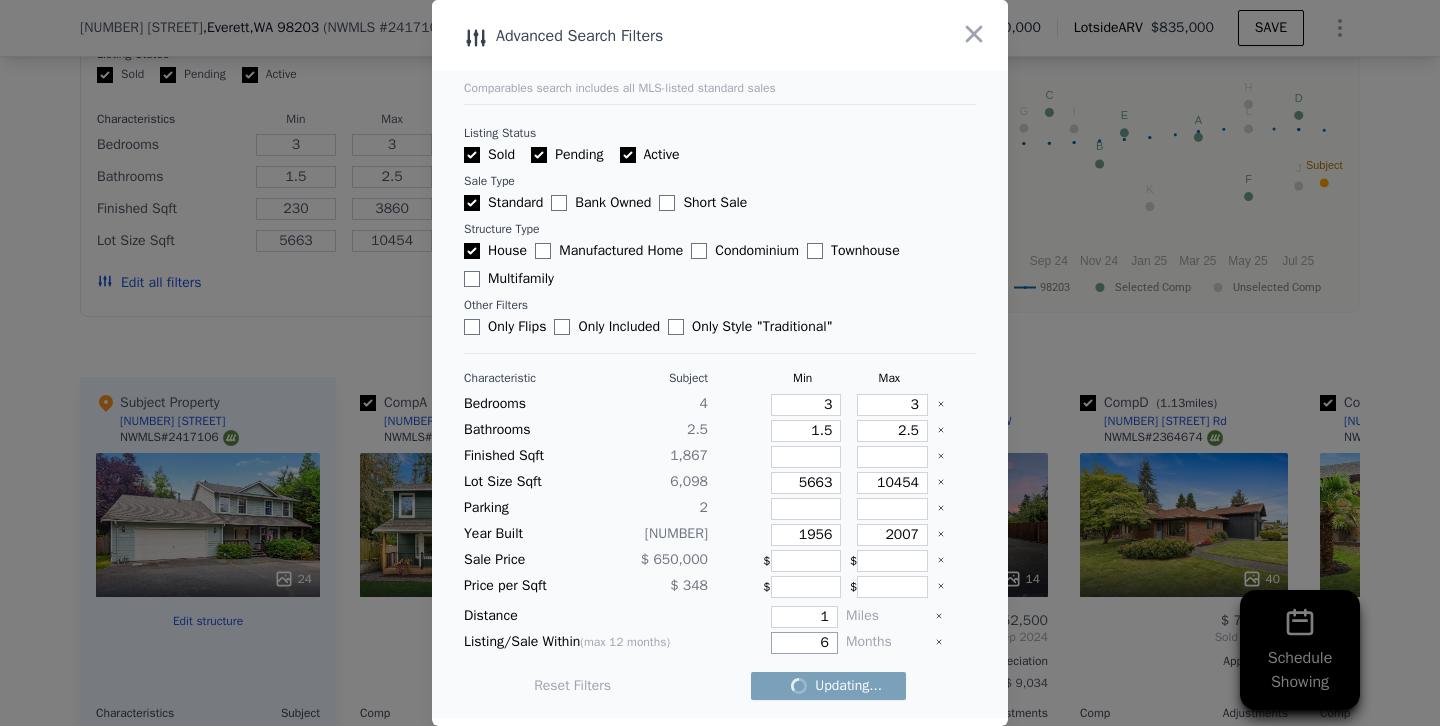 checkbox on "false" 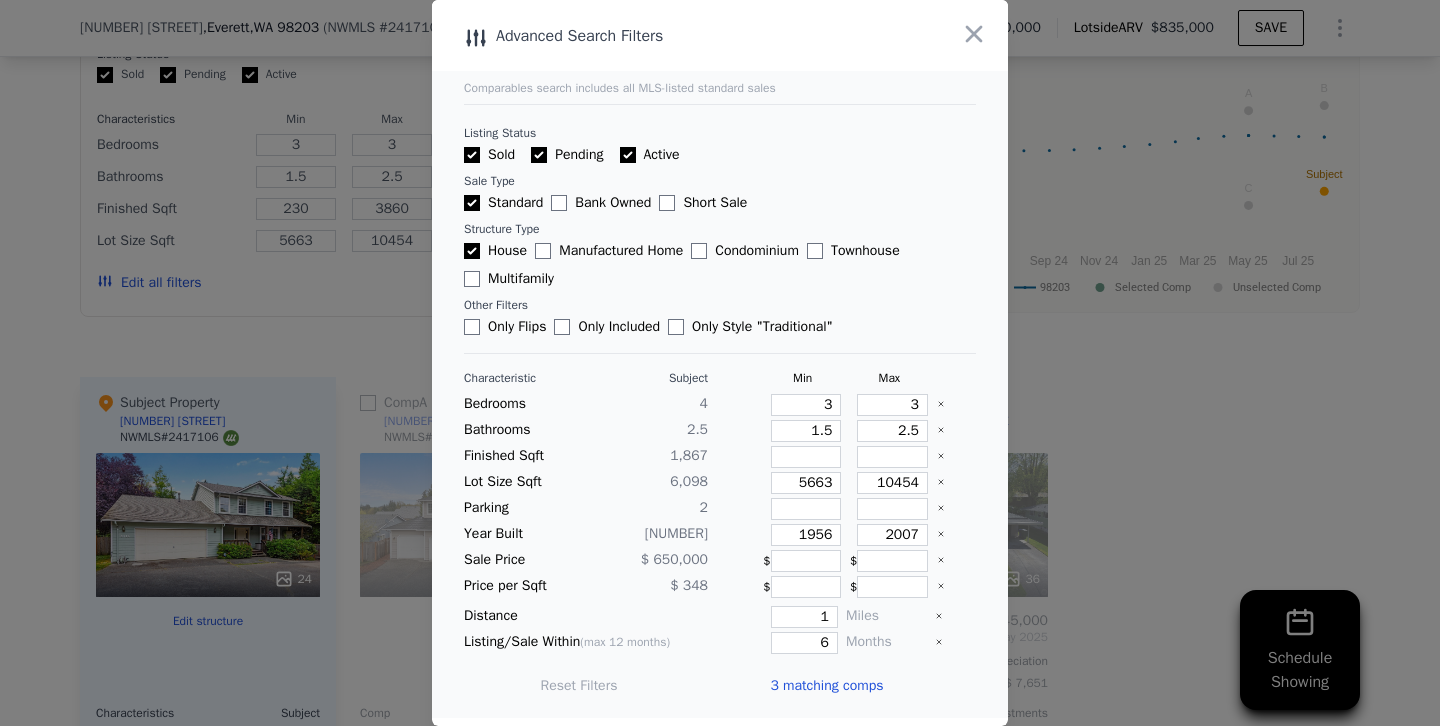 click at bounding box center (720, 363) 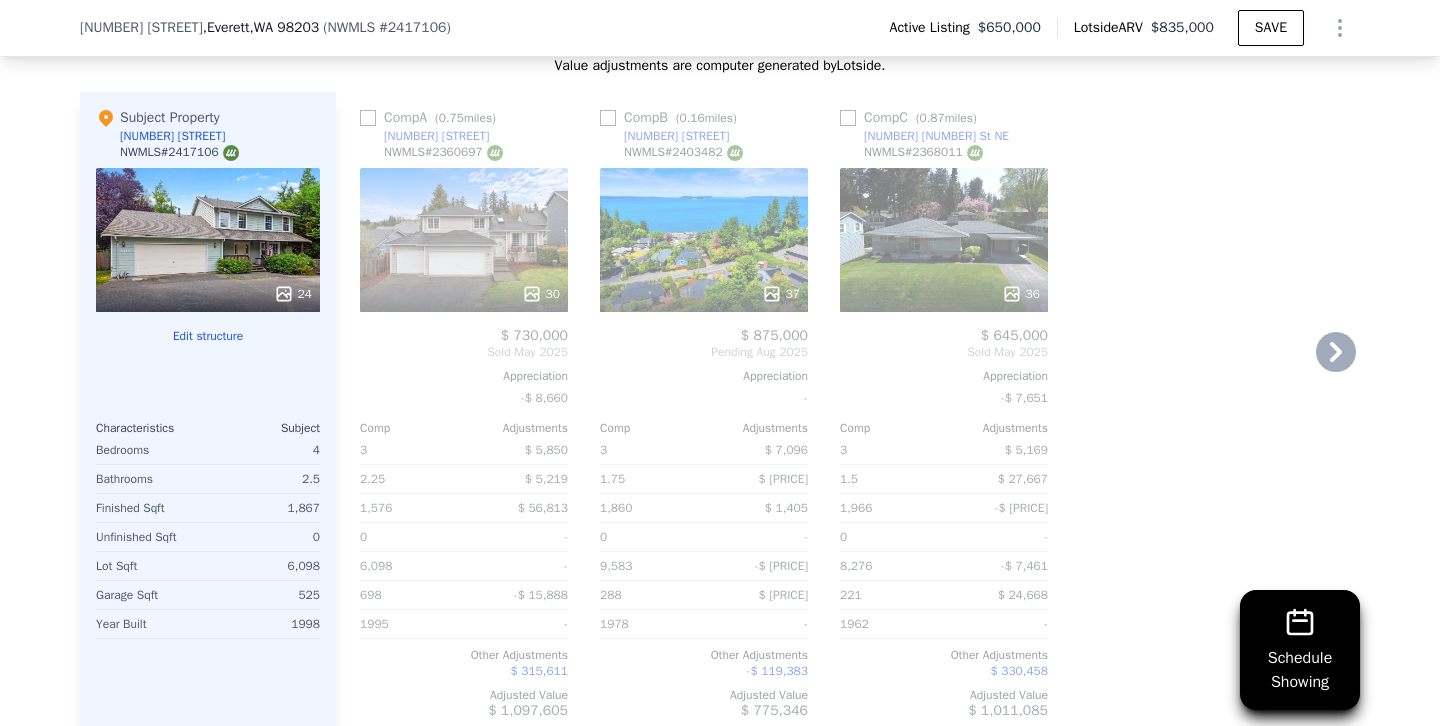 scroll, scrollTop: 2102, scrollLeft: 0, axis: vertical 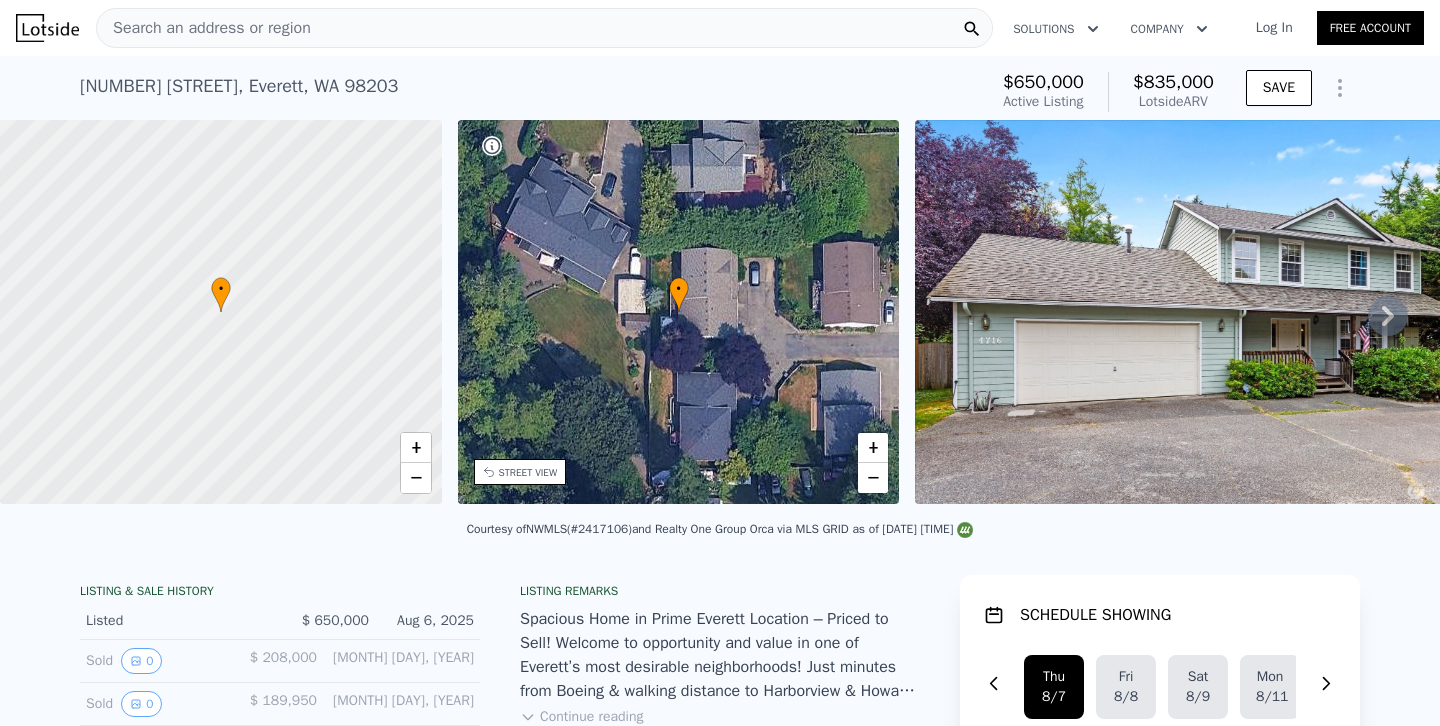 click on "Search an address or region" at bounding box center (204, 28) 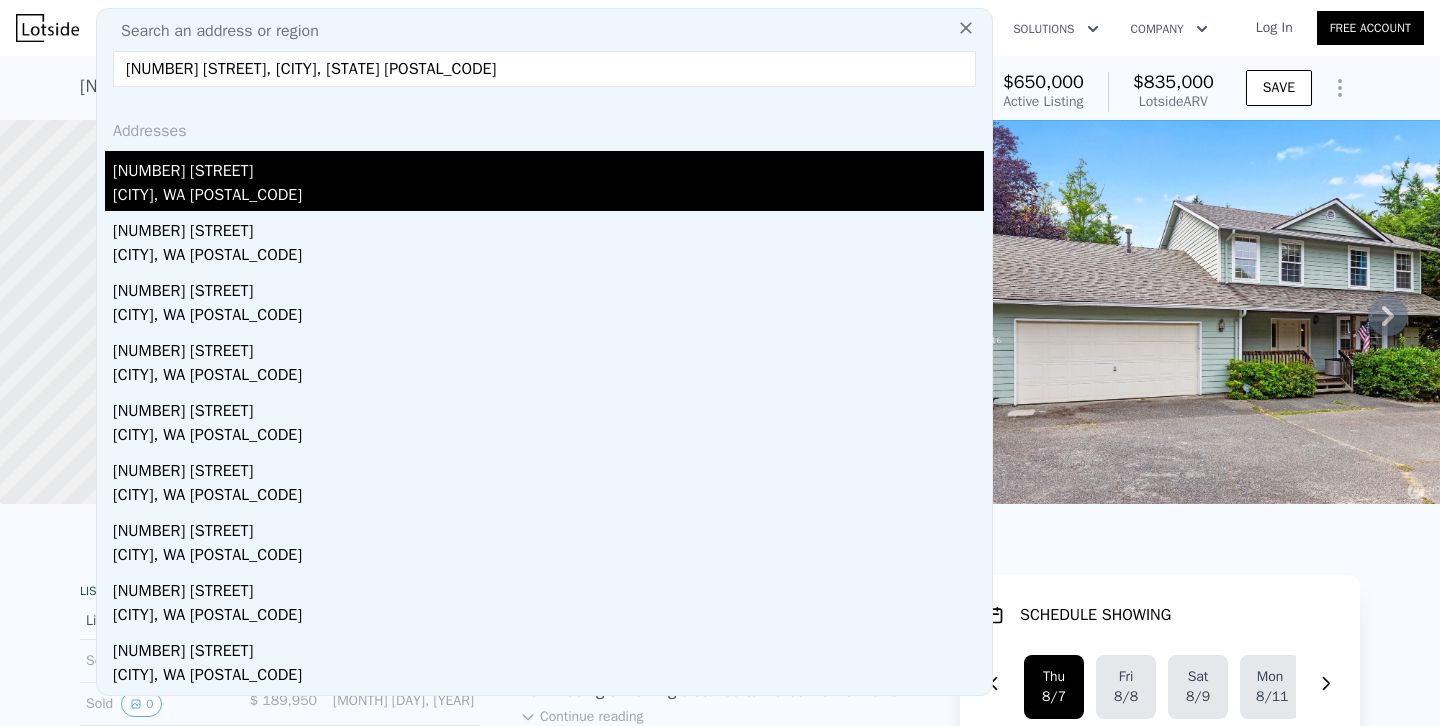 type on "[NUMBER] [STREET], [CITY], [STATE] [POSTAL_CODE]" 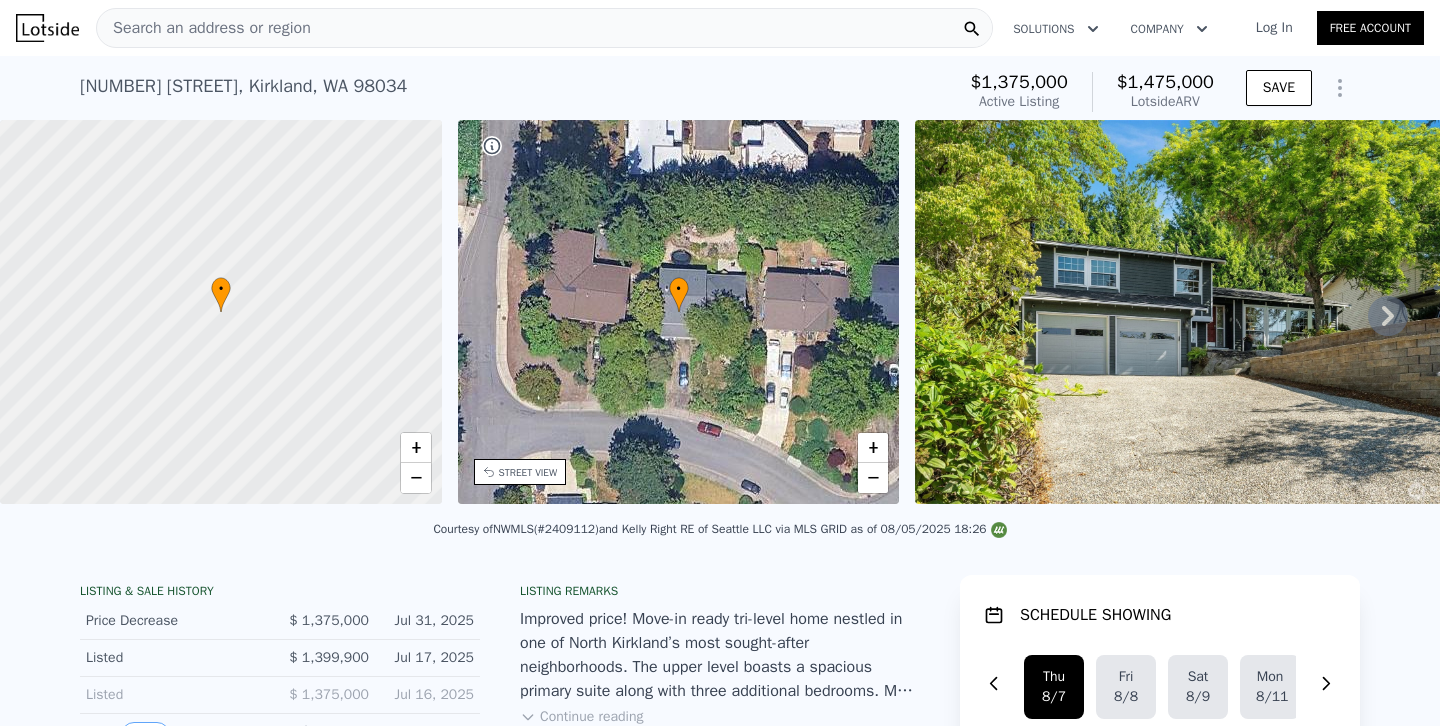 click on "Search an address or region" at bounding box center [544, 28] 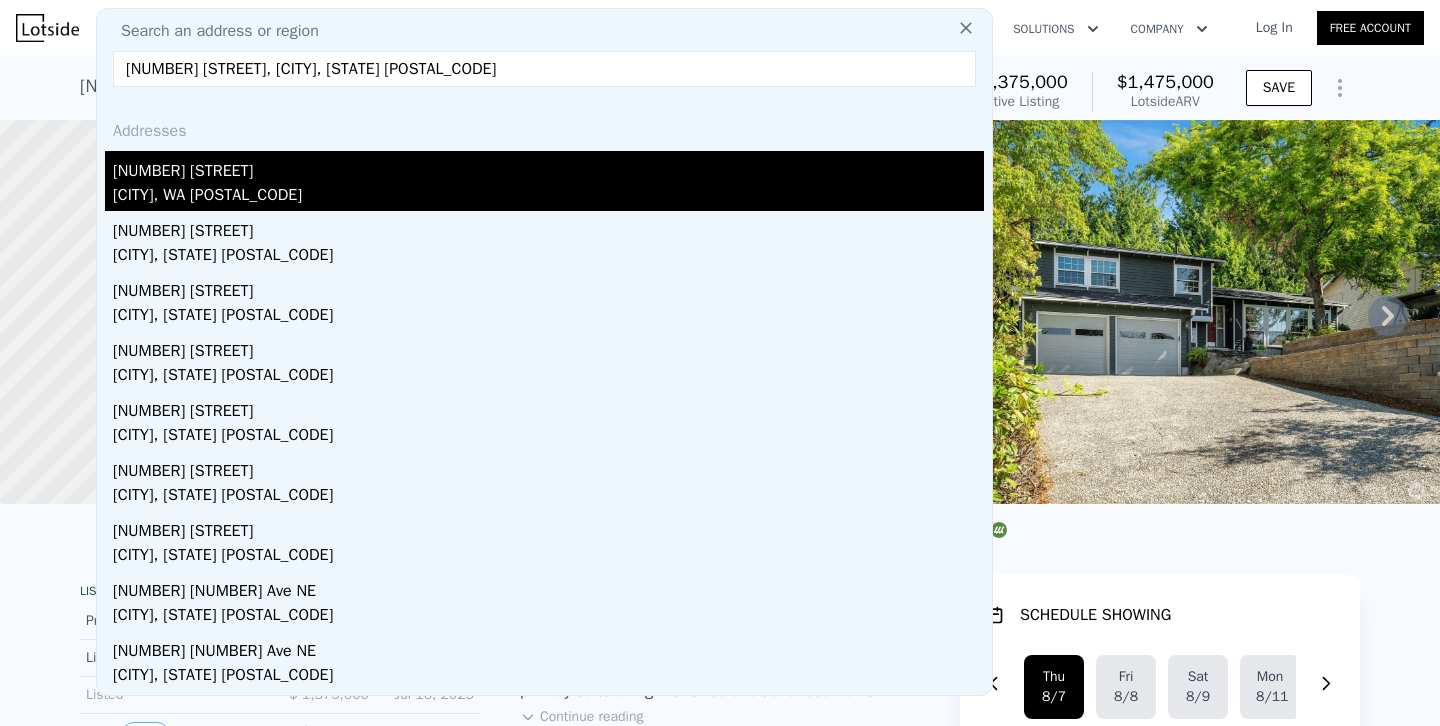 type on "[NUMBER] [STREET], [CITY], [STATE] [POSTAL_CODE]" 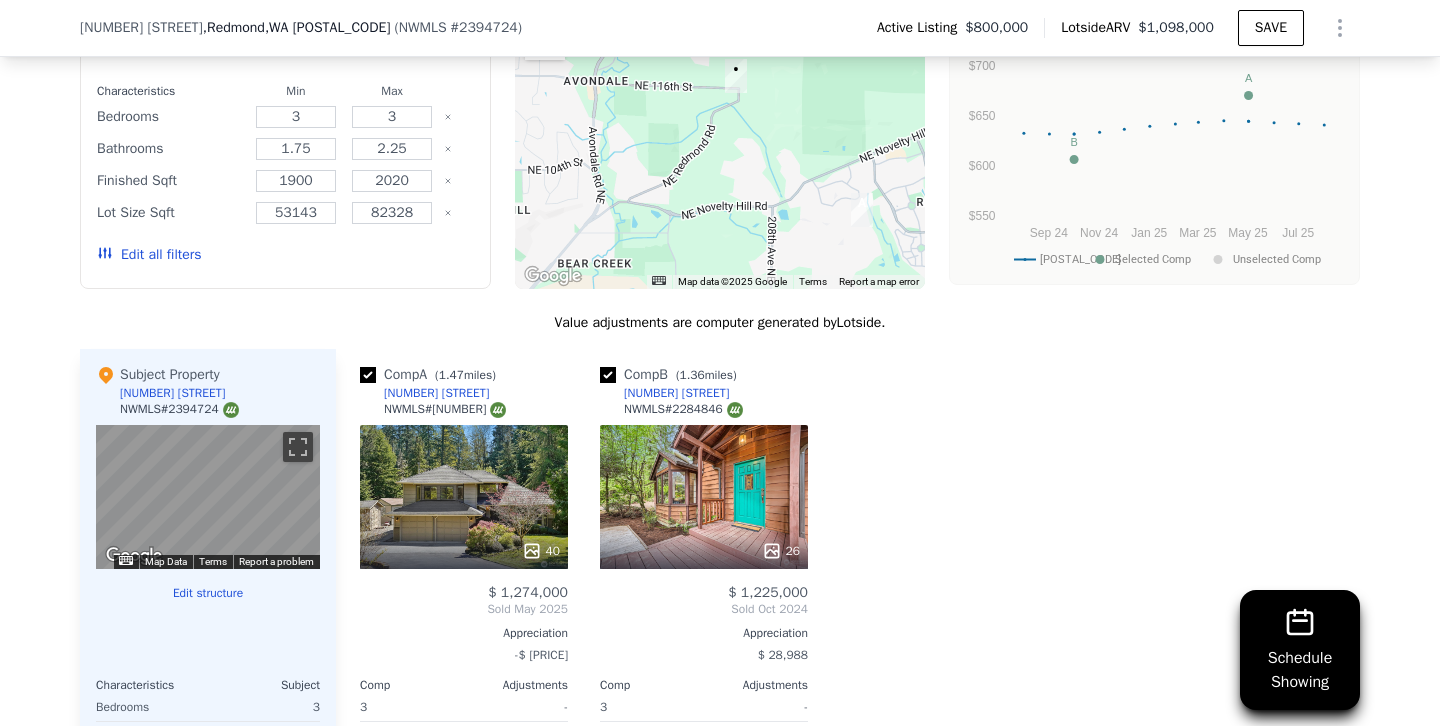 scroll, scrollTop: 1756, scrollLeft: 0, axis: vertical 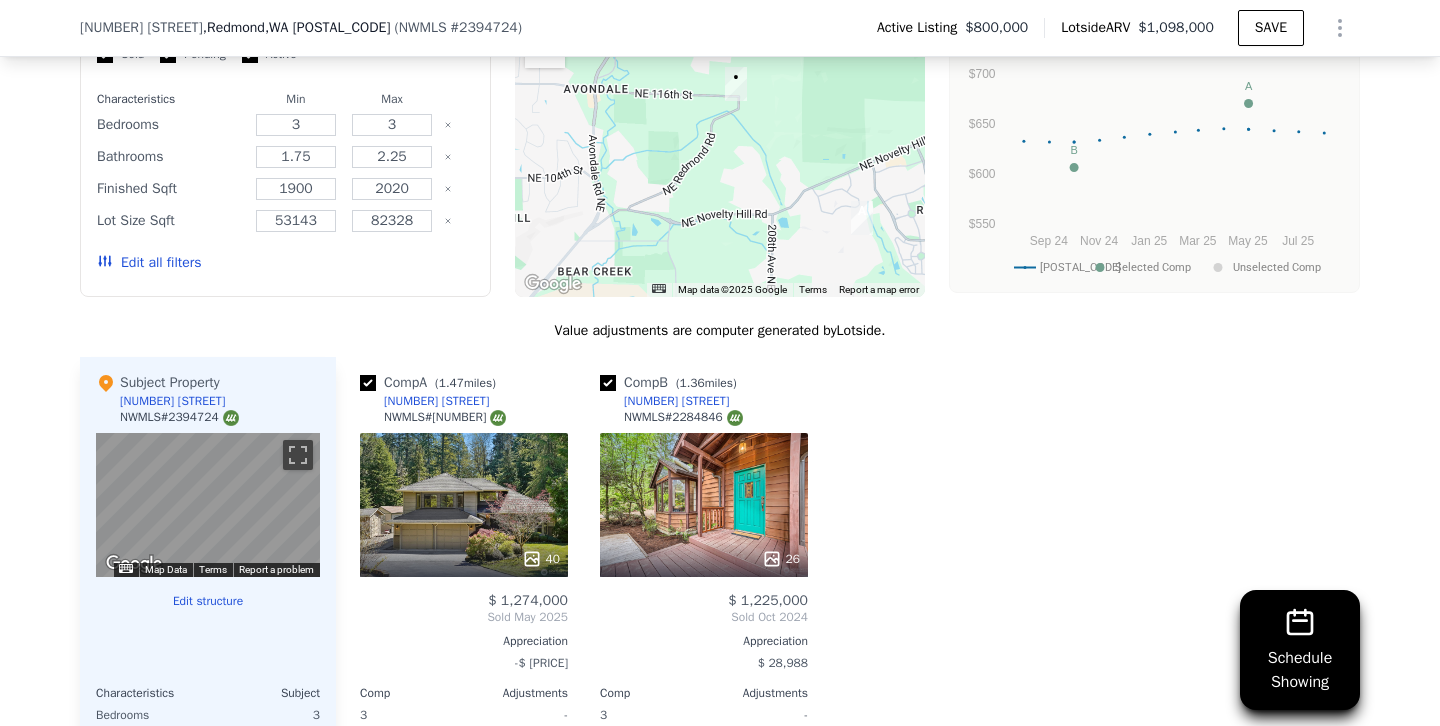 click on "Edit all filters" at bounding box center (149, 263) 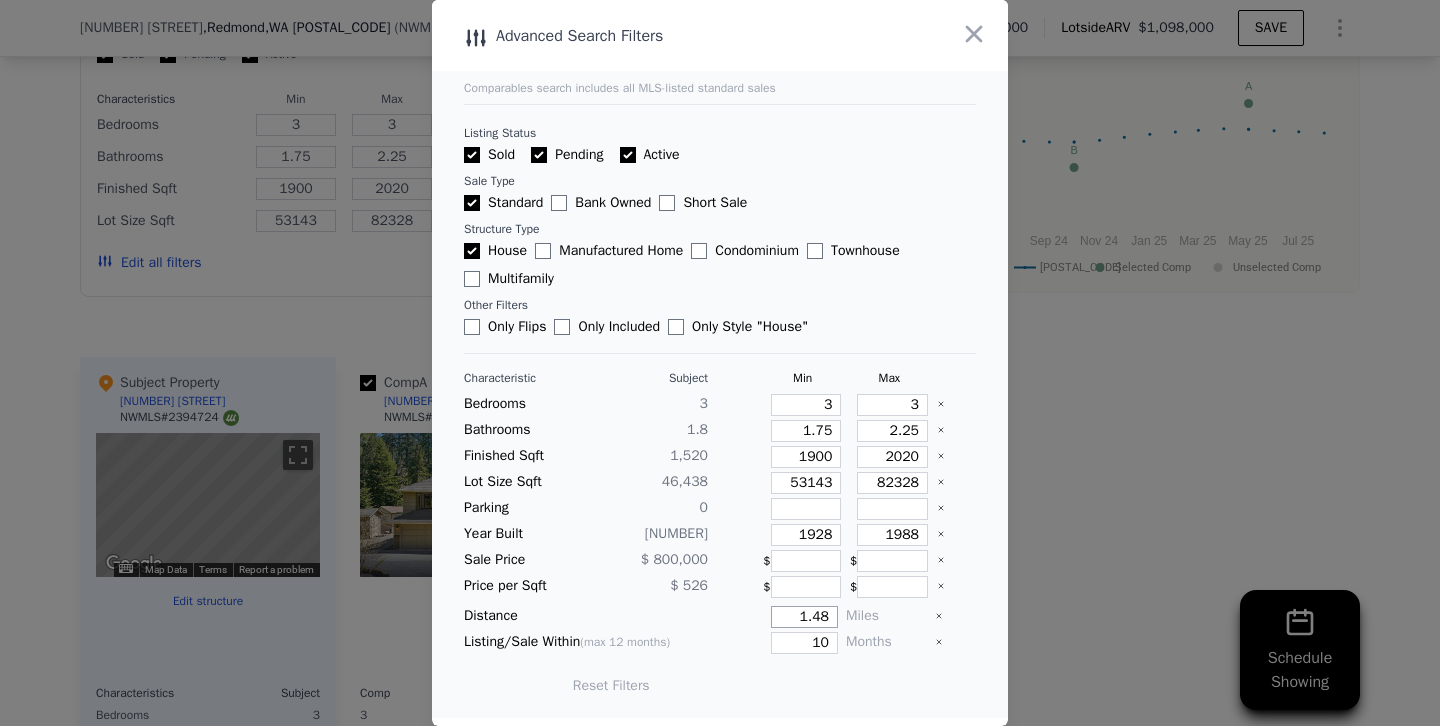 drag, startPoint x: 796, startPoint y: 618, endPoint x: 965, endPoint y: 624, distance: 169.10648 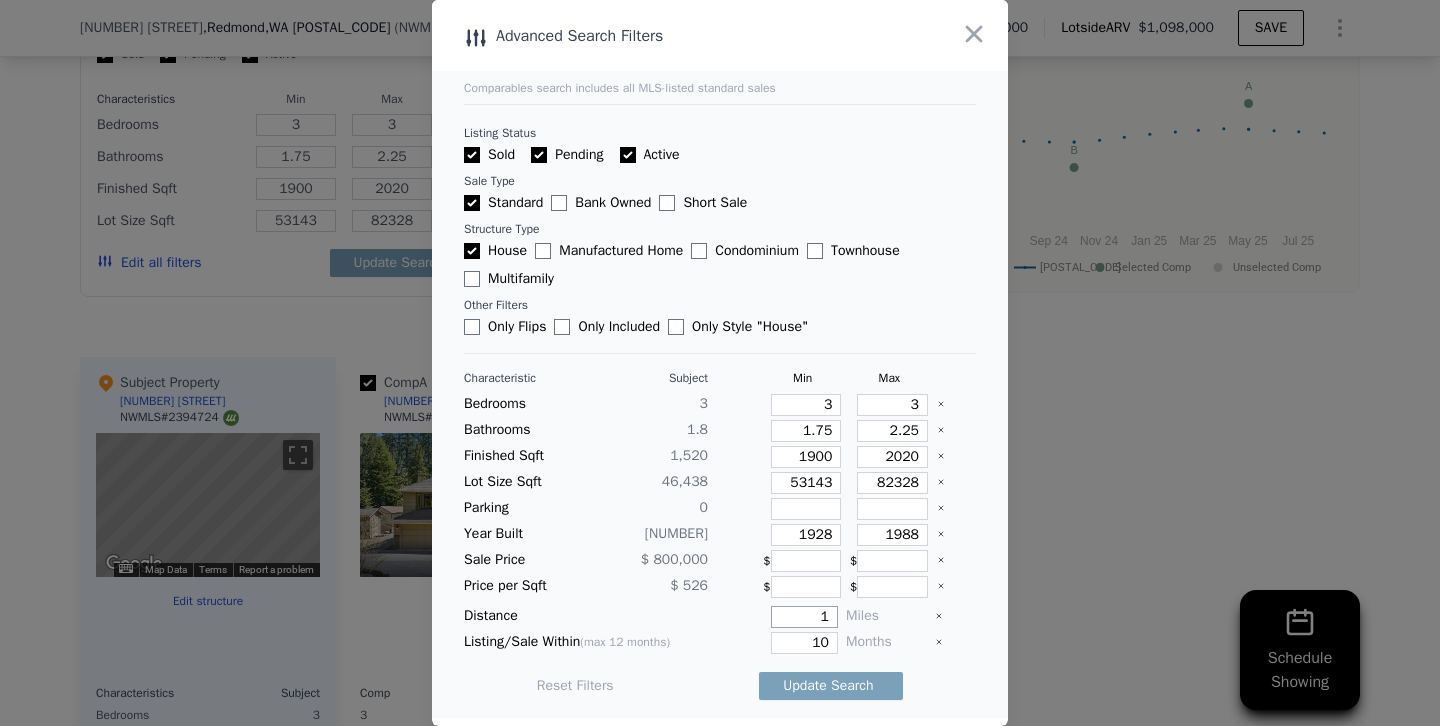 type on "1" 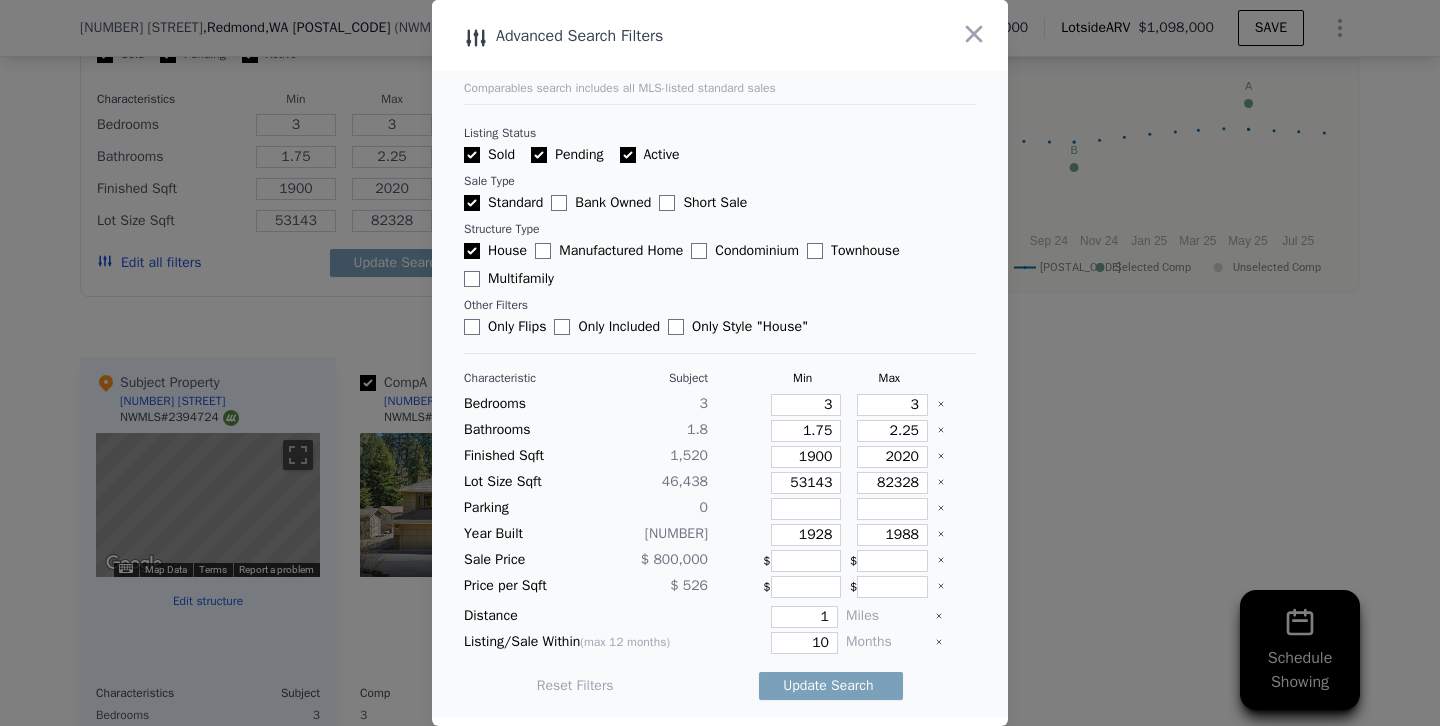 type 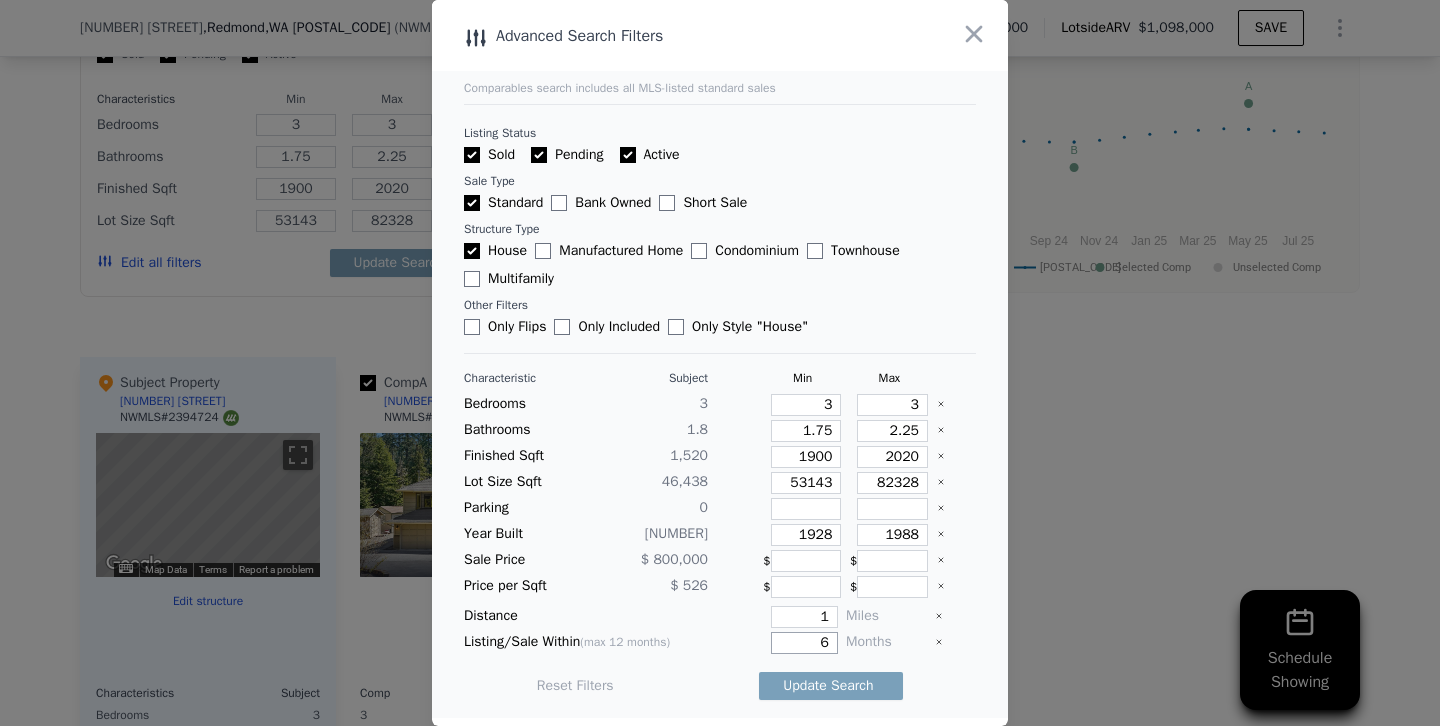 type on "6" 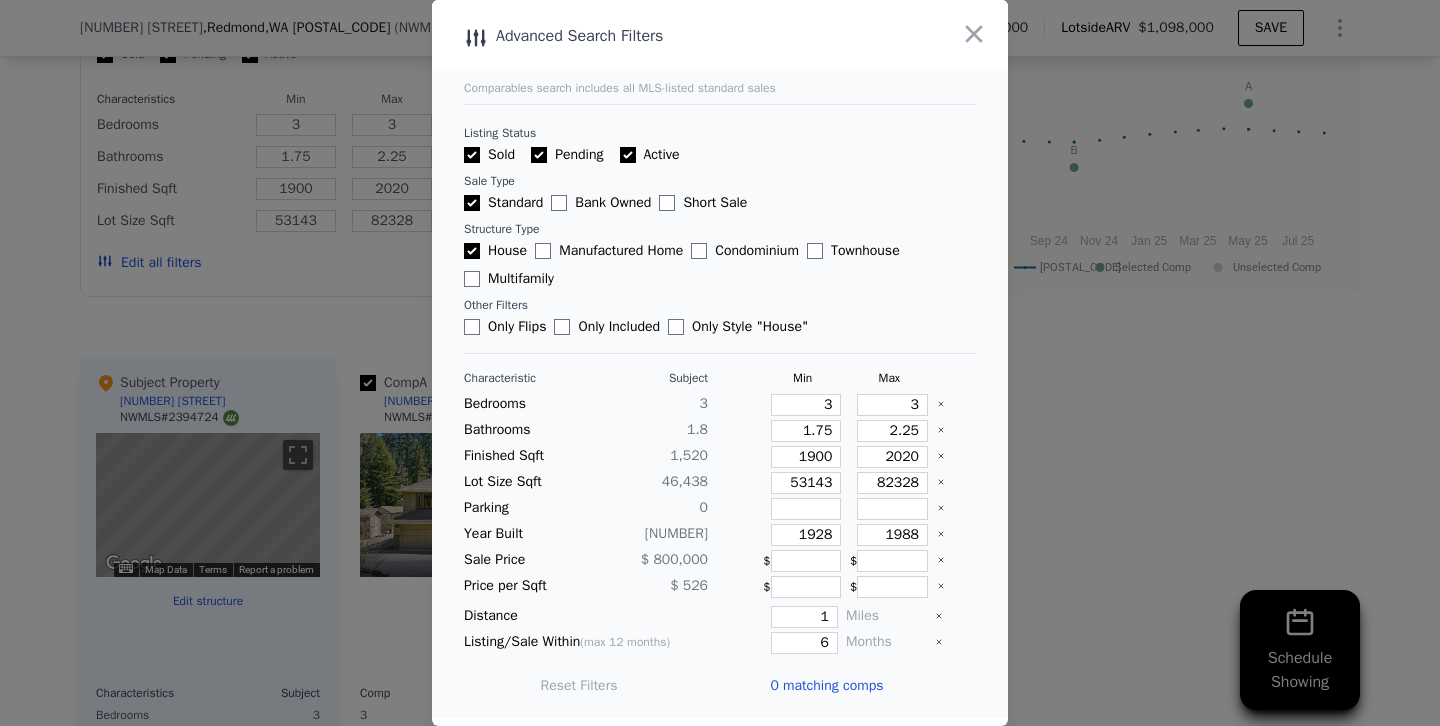 click at bounding box center [720, 363] 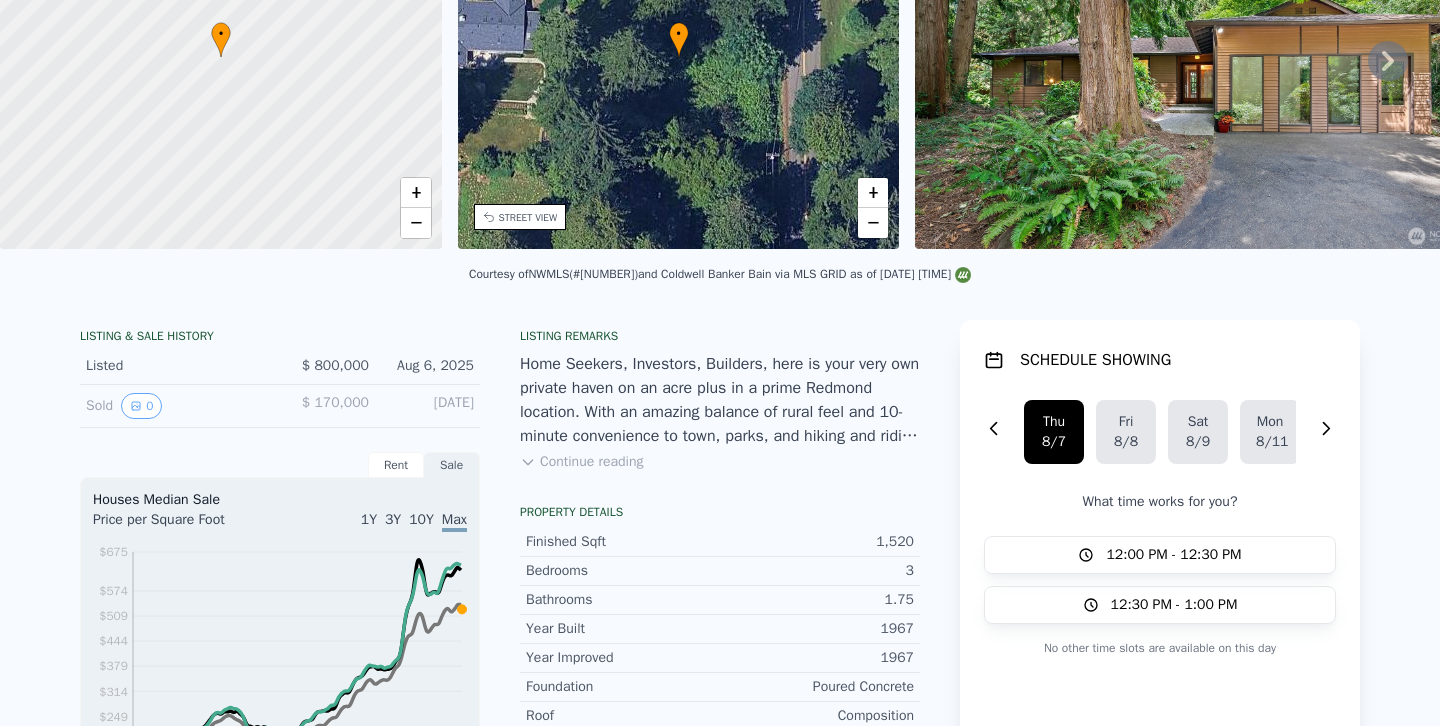 scroll, scrollTop: 0, scrollLeft: 0, axis: both 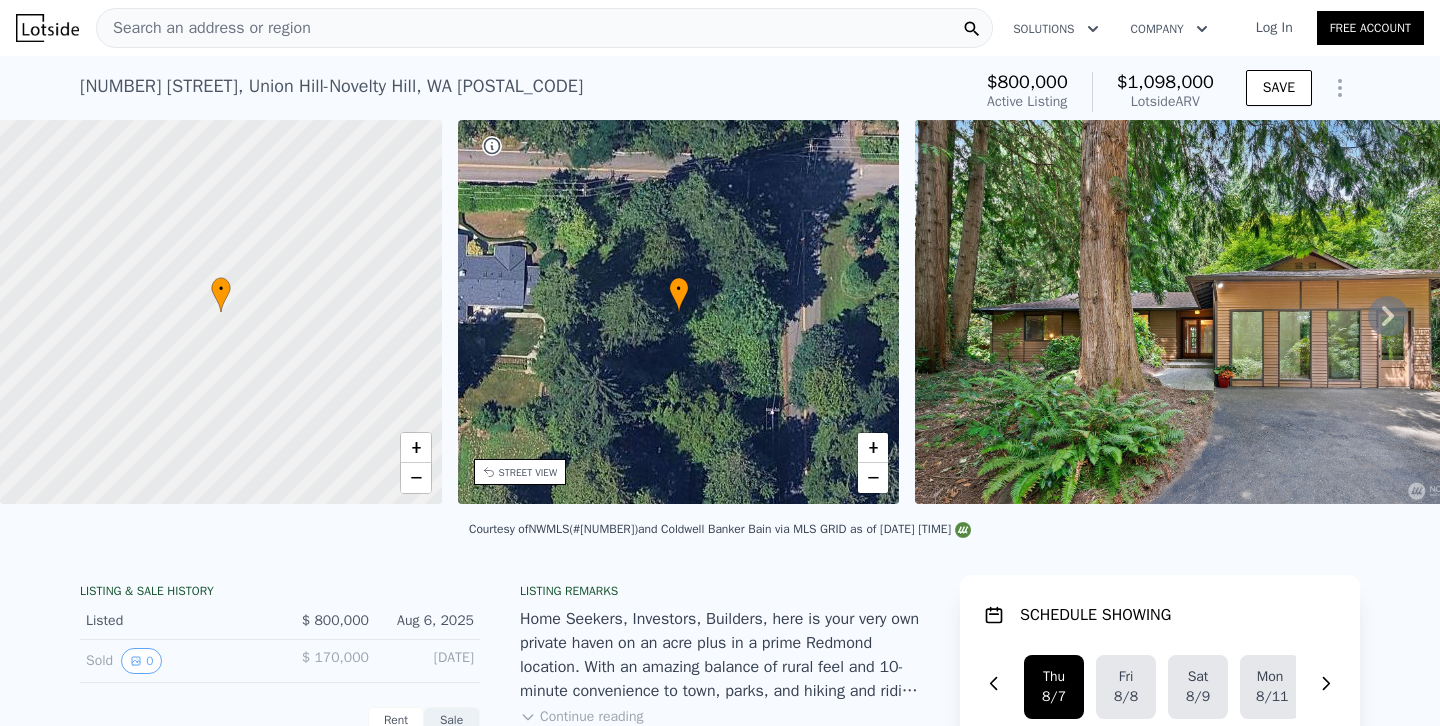 click at bounding box center [1203, 312] 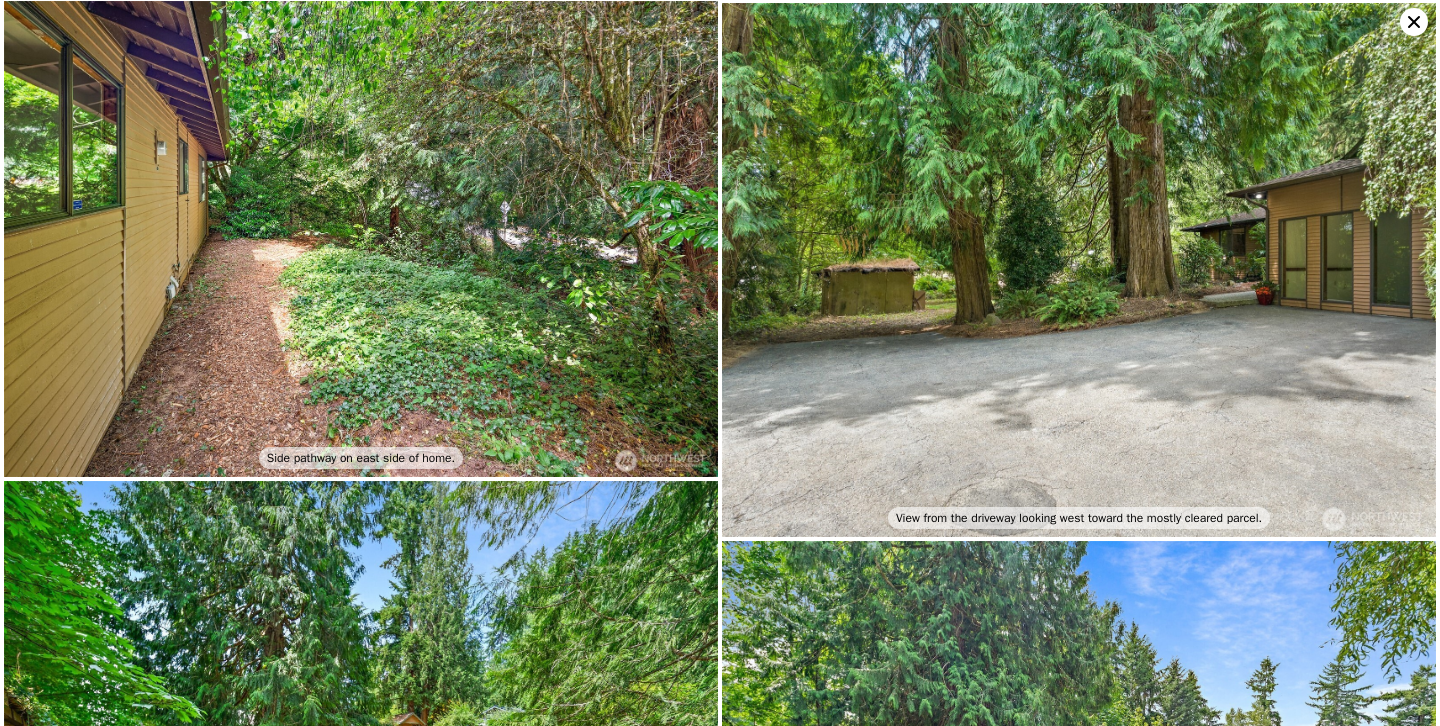 scroll, scrollTop: 4796, scrollLeft: 0, axis: vertical 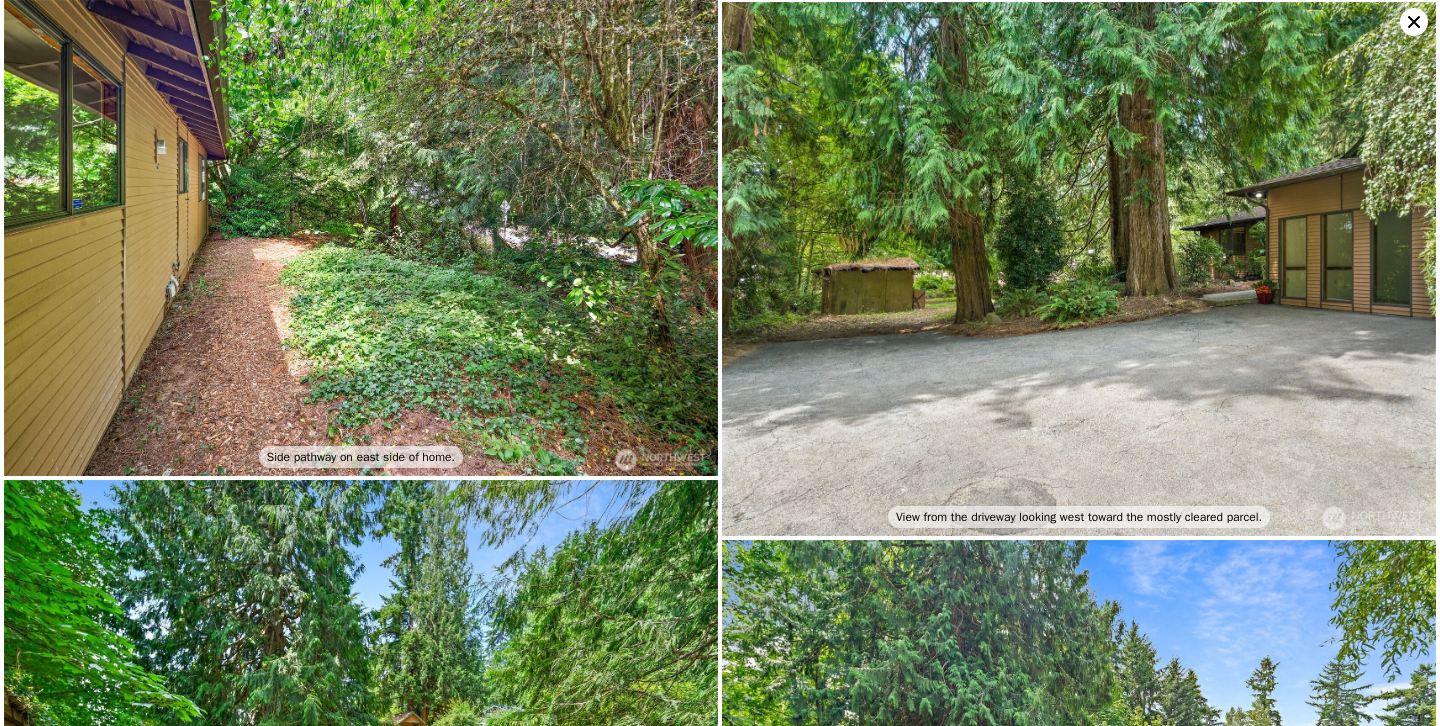 click 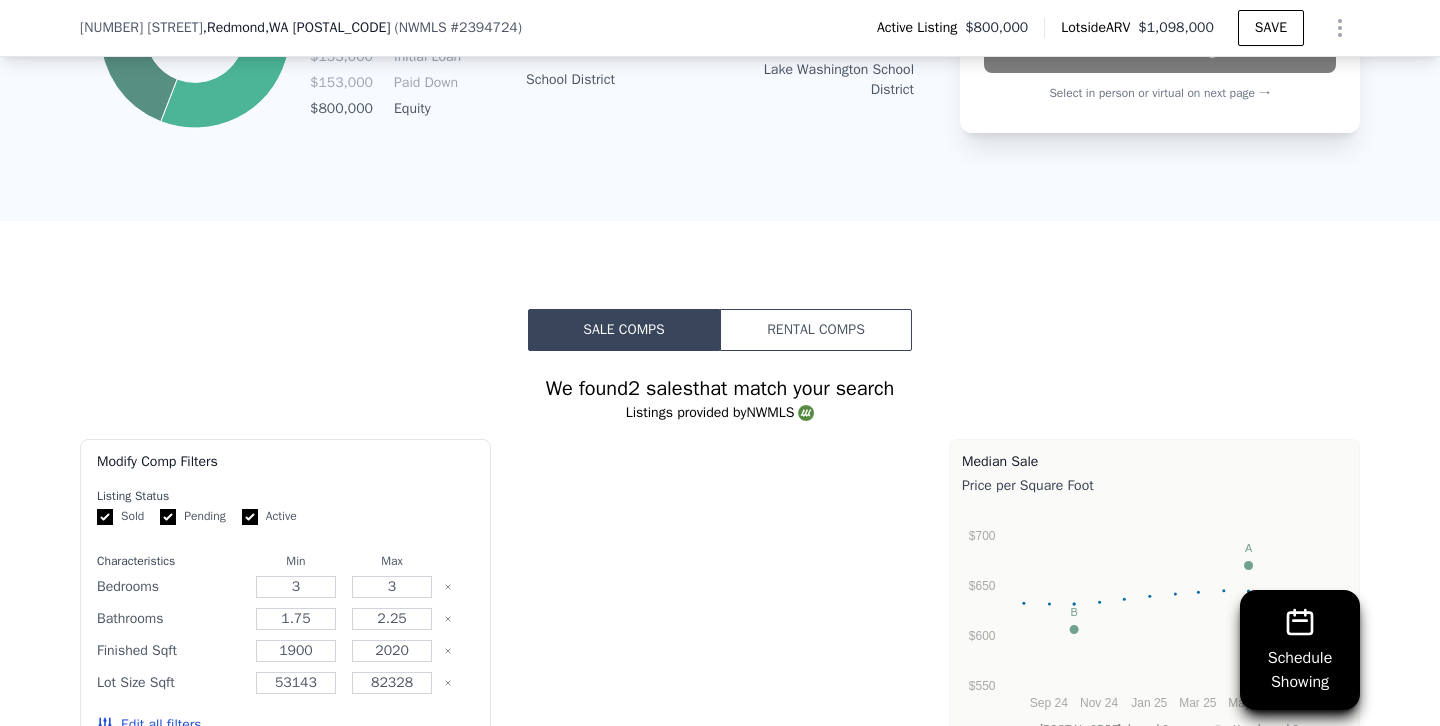 scroll, scrollTop: 1390, scrollLeft: 0, axis: vertical 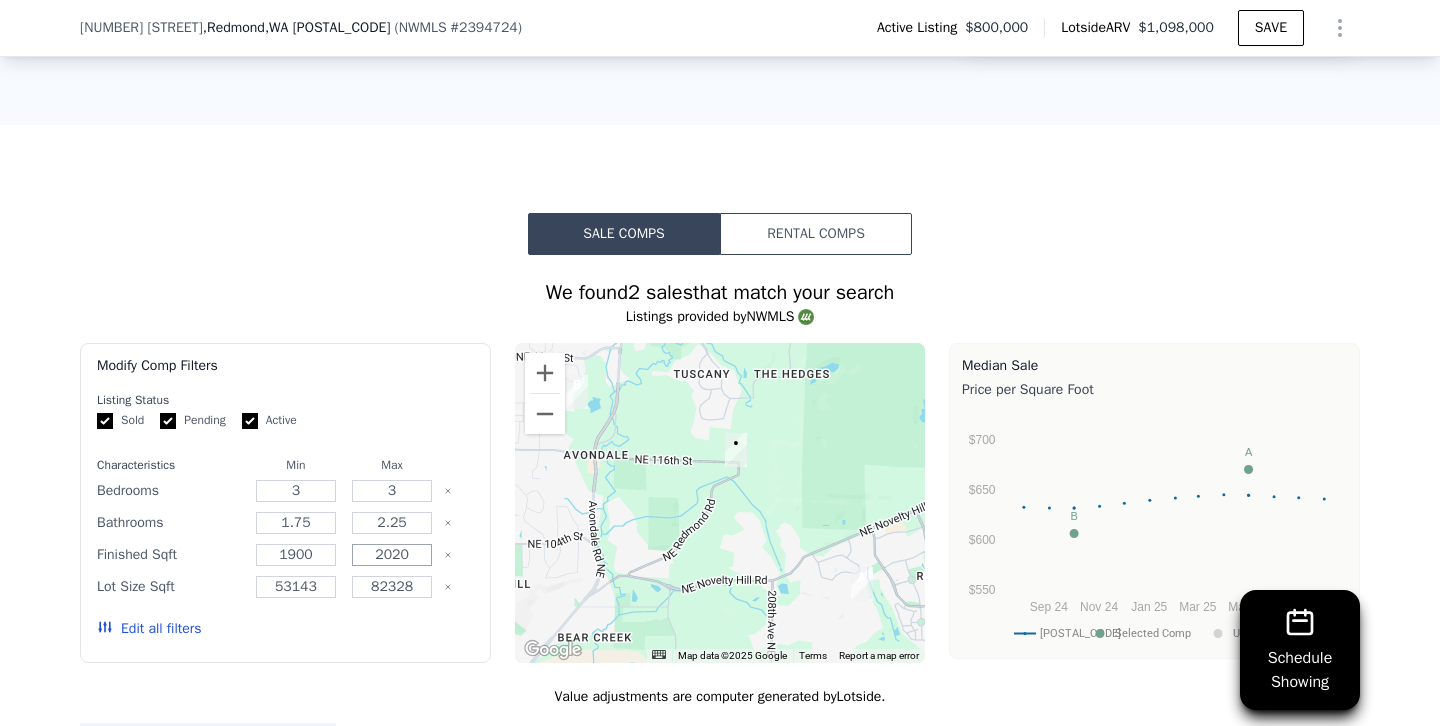 click on "2020" at bounding box center (391, 555) 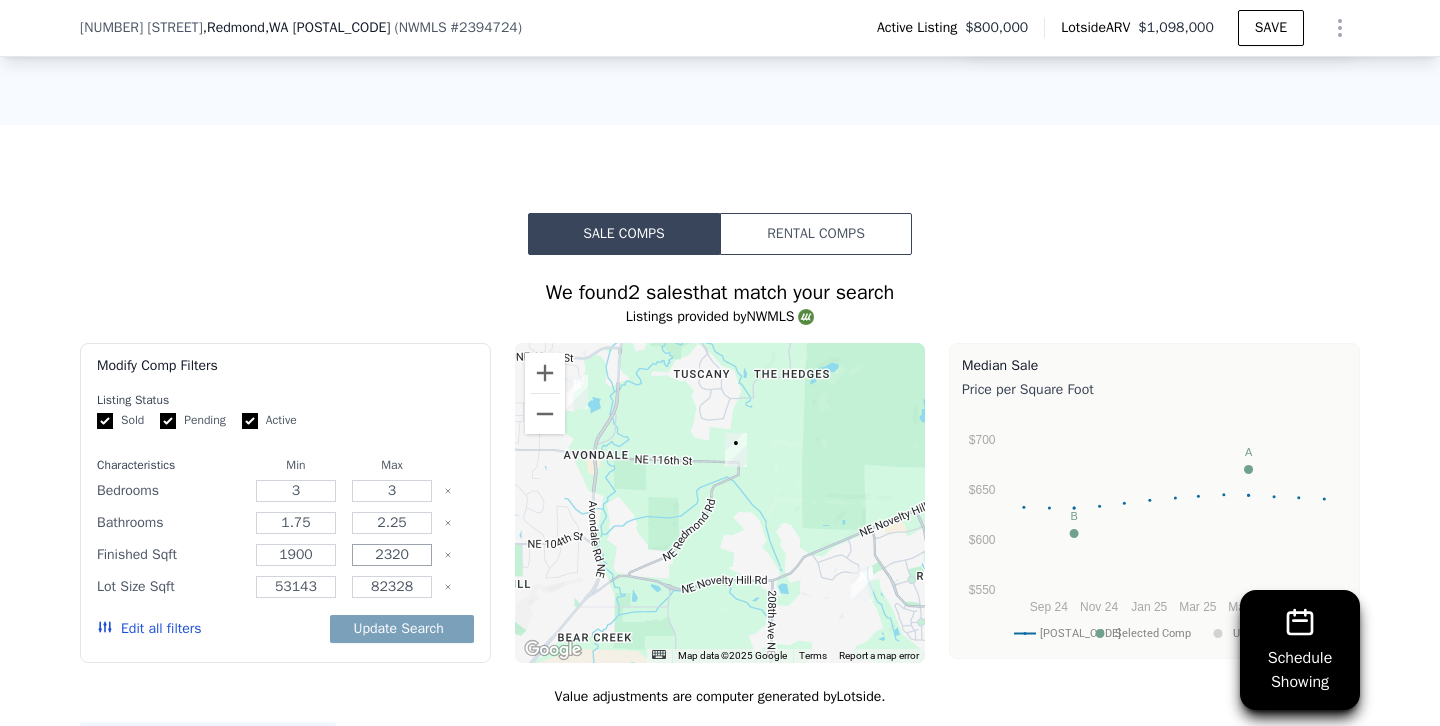 type on "2320" 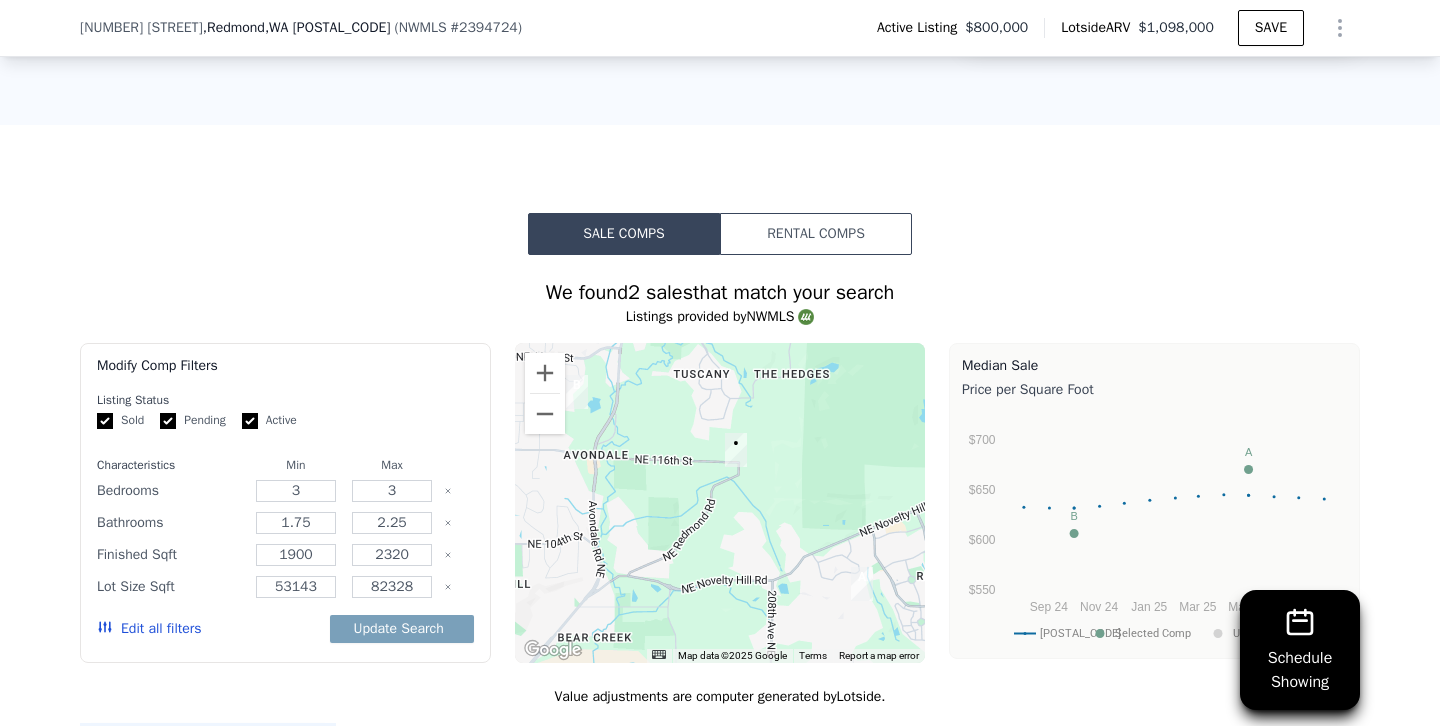click on "Edit all filters" at bounding box center (149, 629) 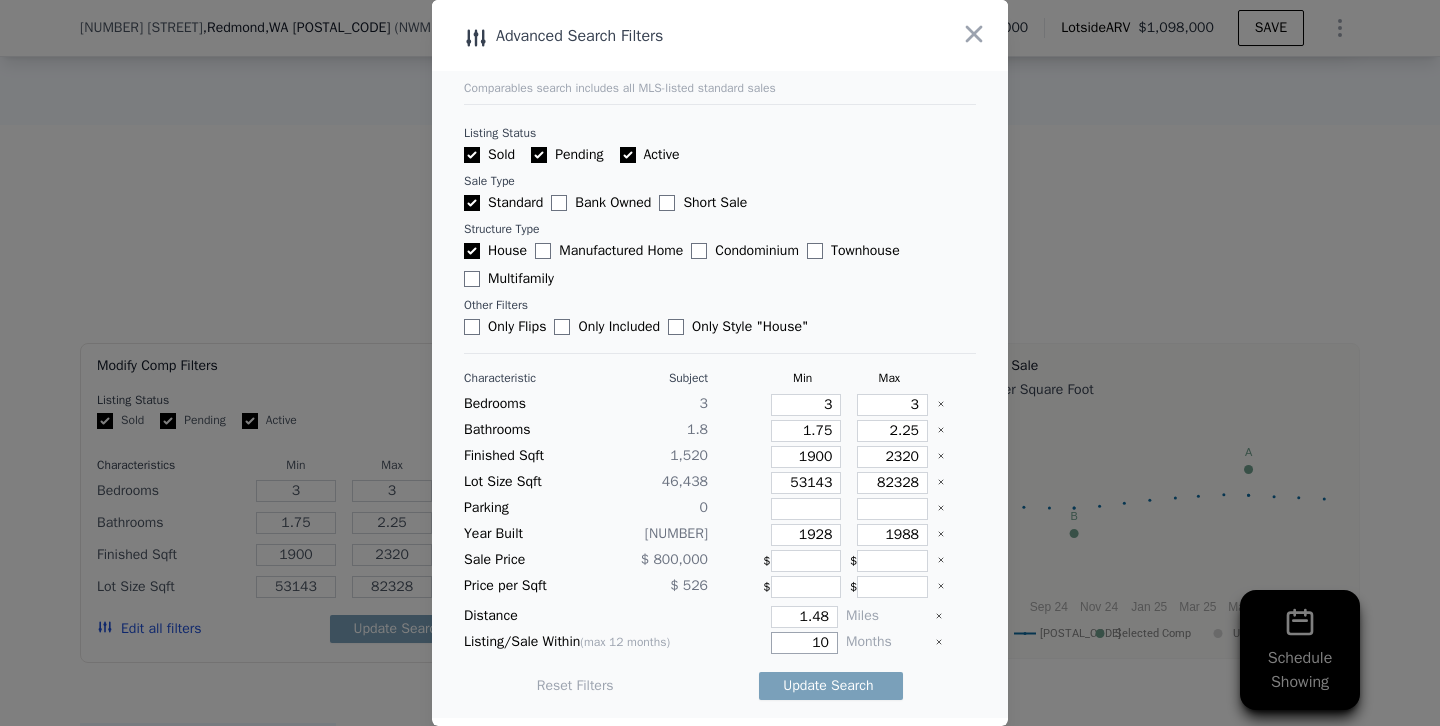 drag, startPoint x: 814, startPoint y: 644, endPoint x: 984, endPoint y: 643, distance: 170.00294 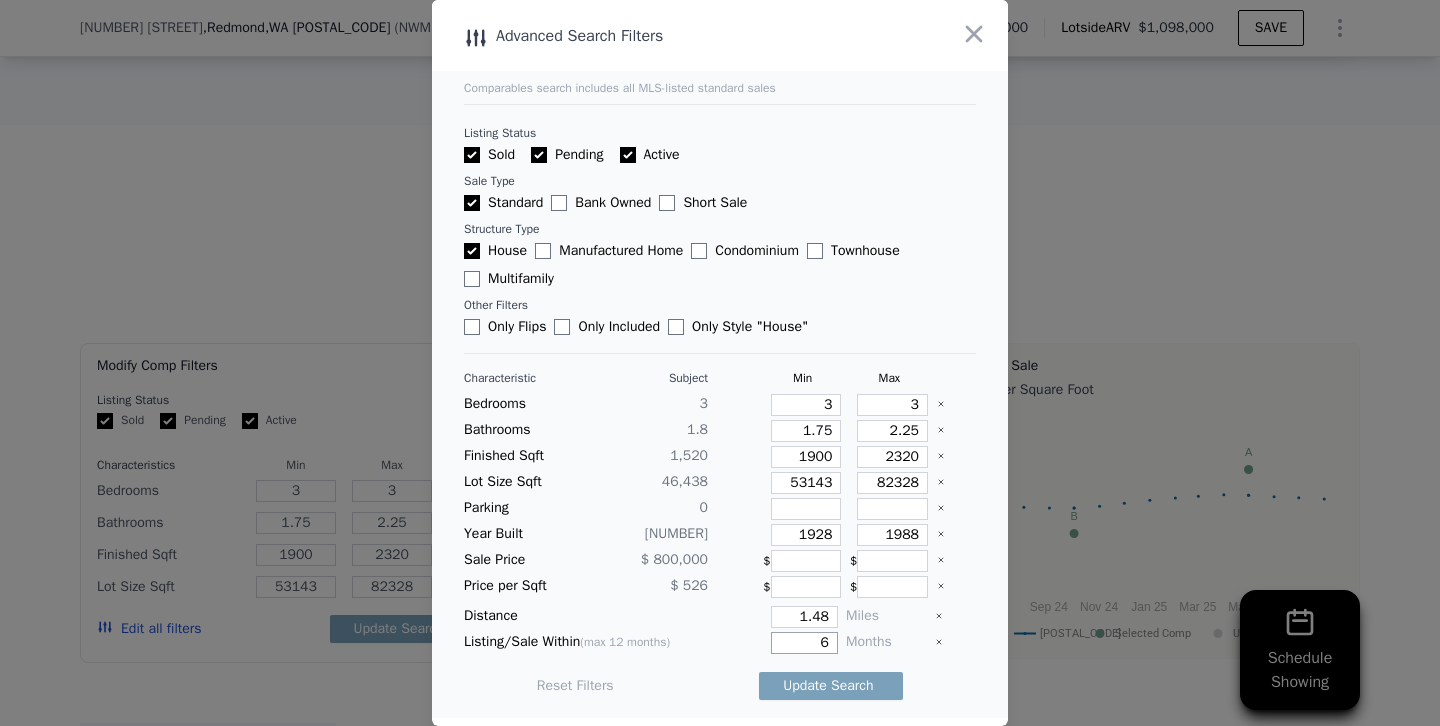 type on "6" 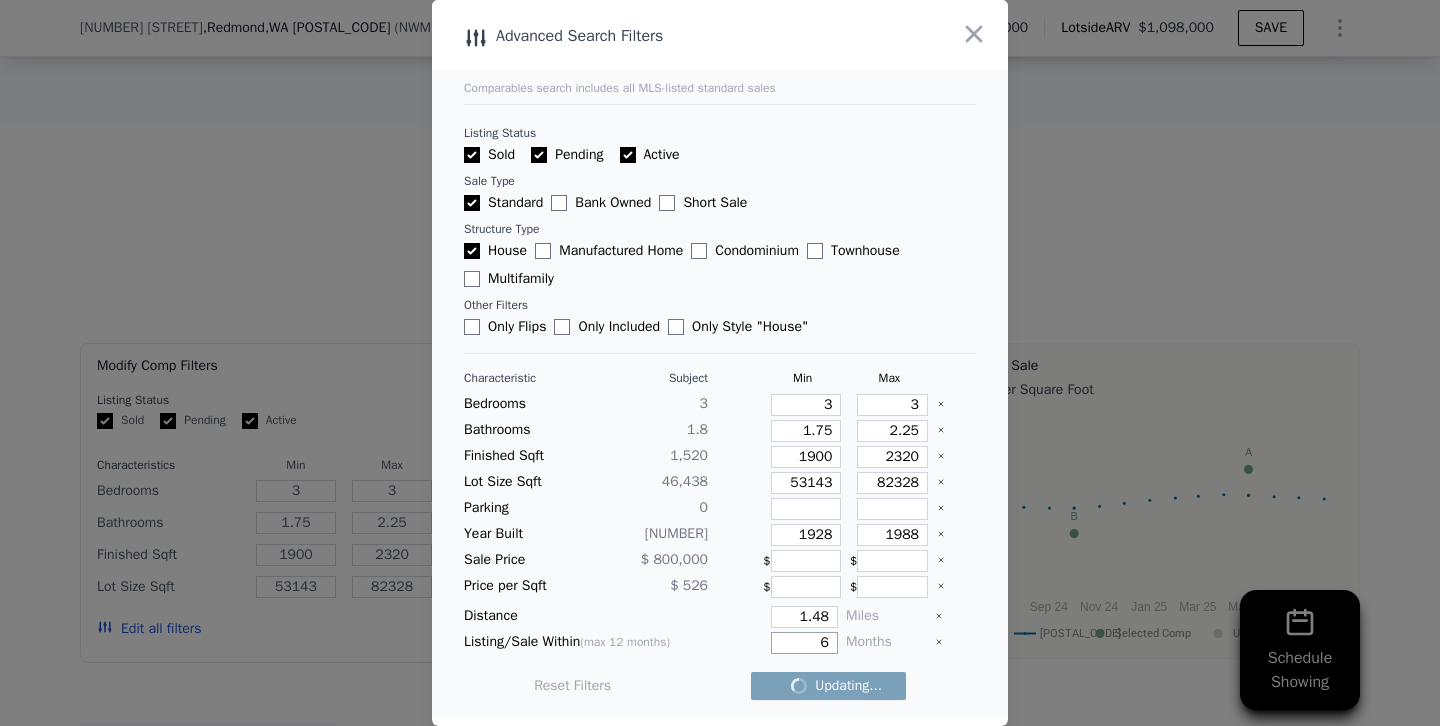 checkbox on "false" 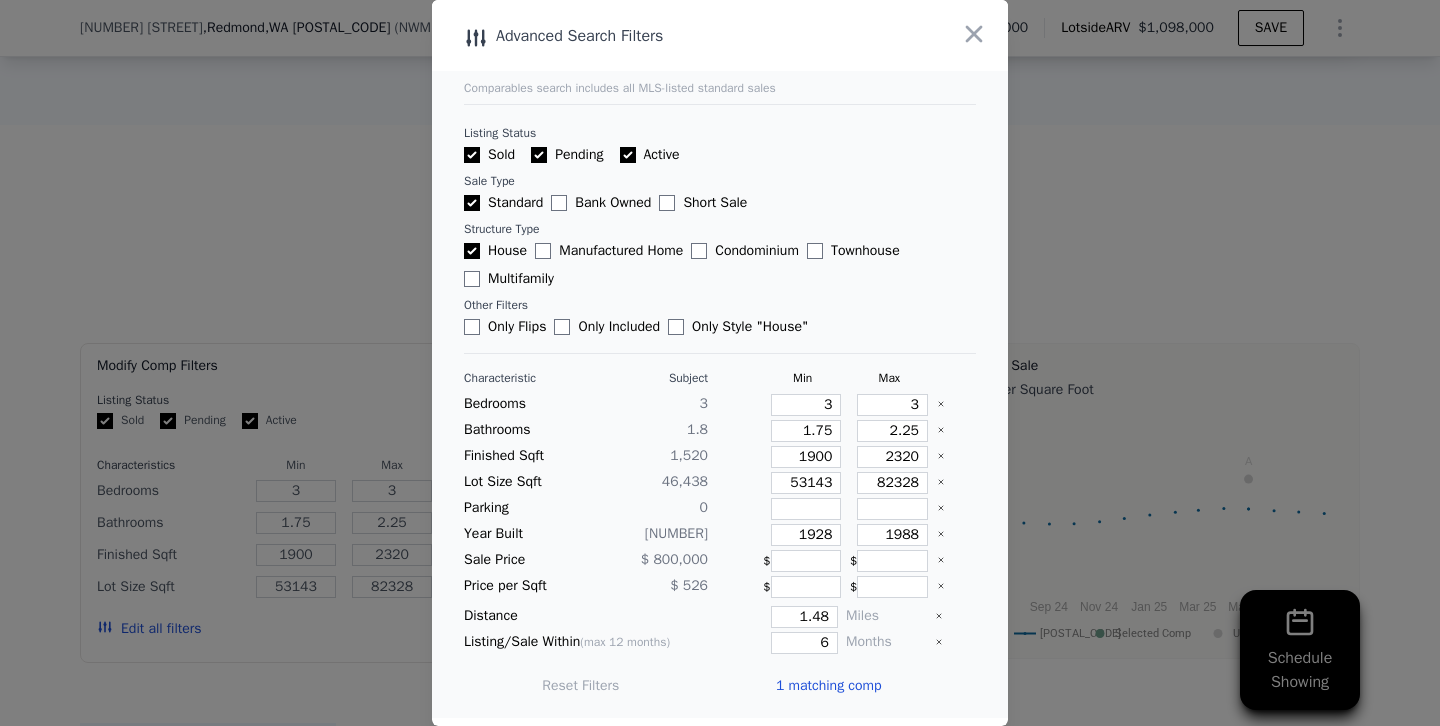 click at bounding box center [720, 363] 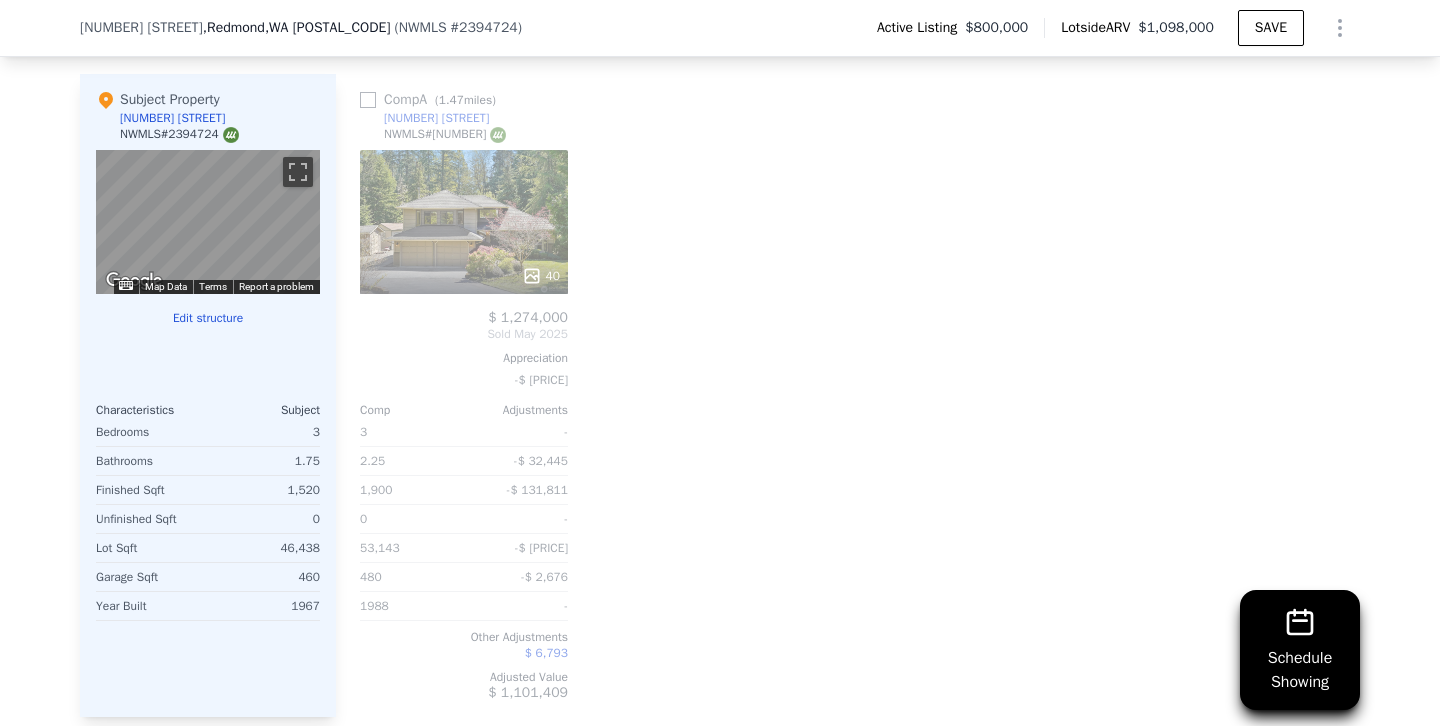 scroll, scrollTop: 2040, scrollLeft: 0, axis: vertical 